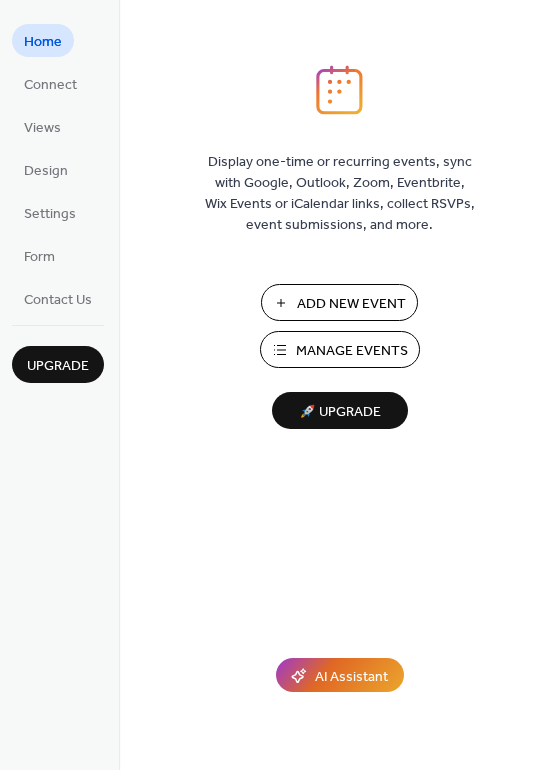 scroll, scrollTop: 0, scrollLeft: 0, axis: both 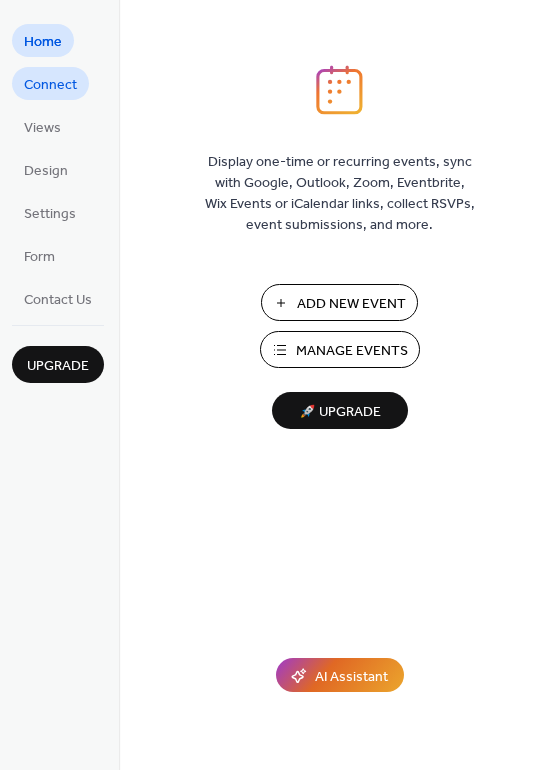 click on "Connect" at bounding box center [50, 85] 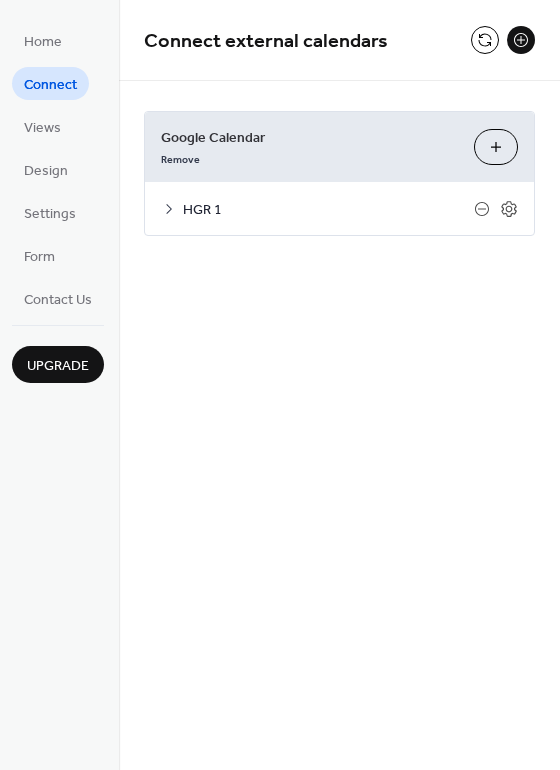 click on "HGR 1" at bounding box center (328, 210) 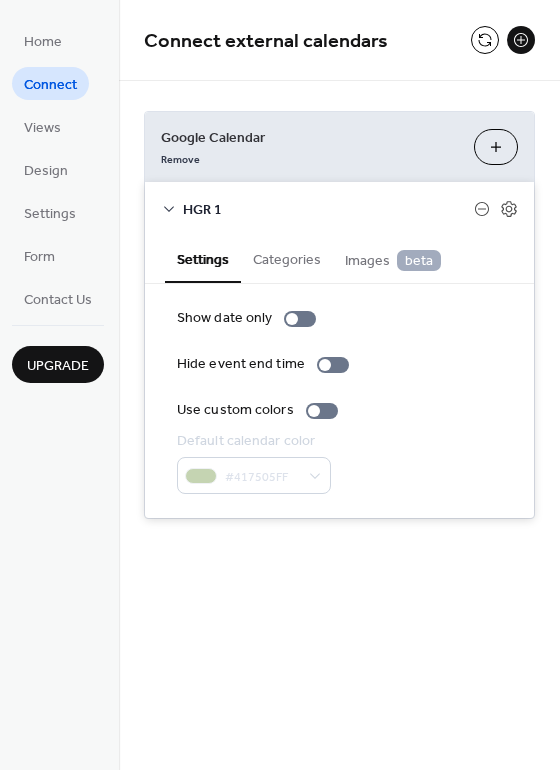 click on "Categories" at bounding box center (287, 258) 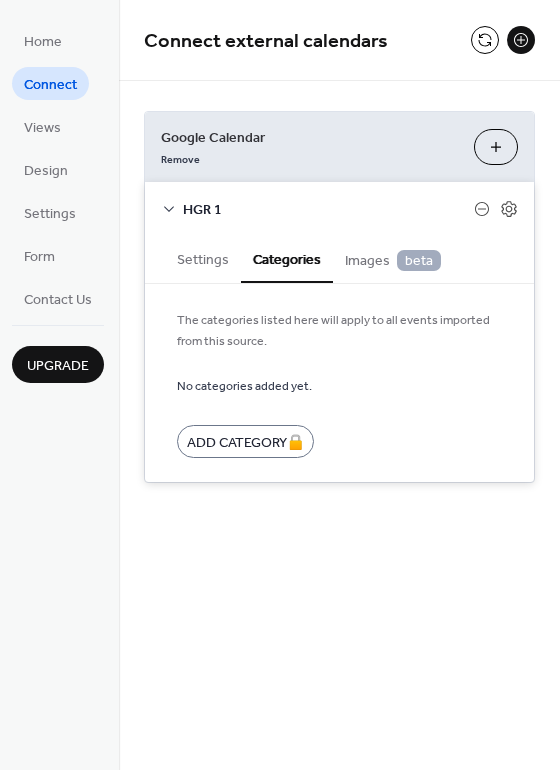 click on "Images   beta" at bounding box center [393, 261] 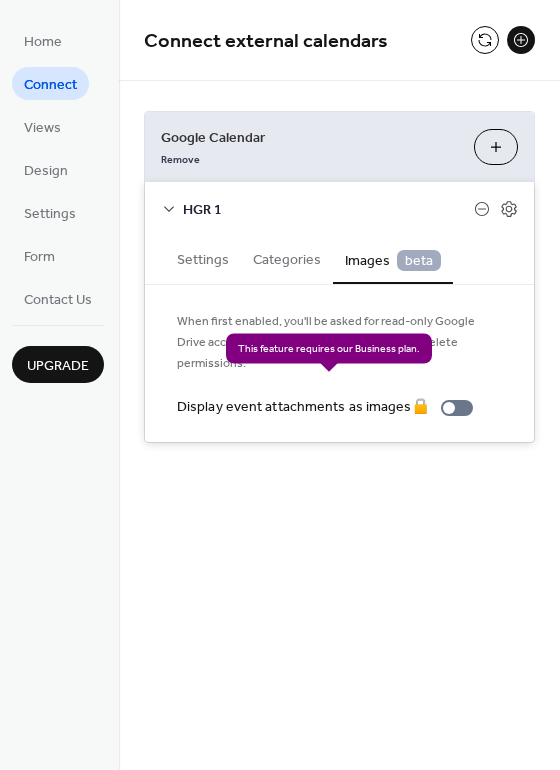 click on "Display event attachments as images  🔒" at bounding box center (329, 407) 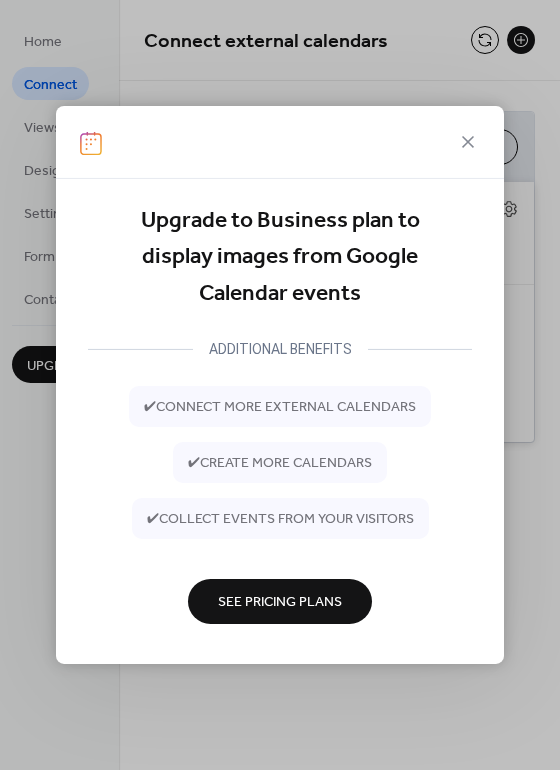 click on "See Pricing Plans" at bounding box center [280, 603] 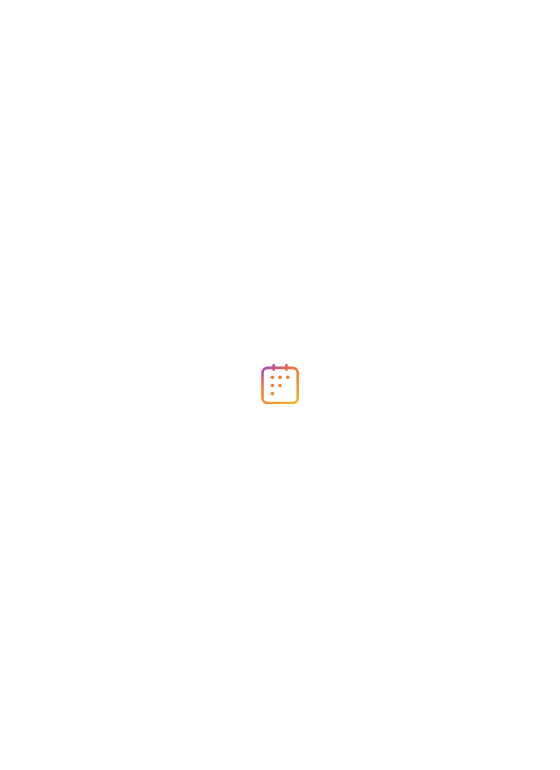 scroll, scrollTop: 0, scrollLeft: 0, axis: both 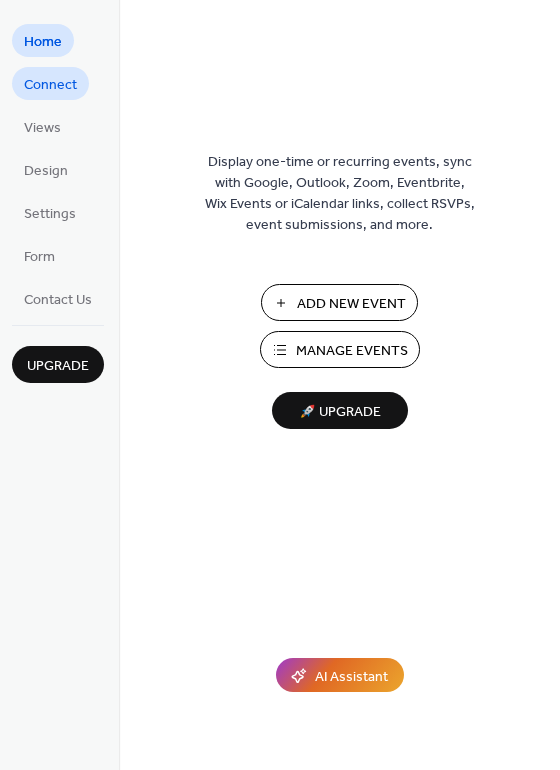 click on "Connect" at bounding box center (50, 85) 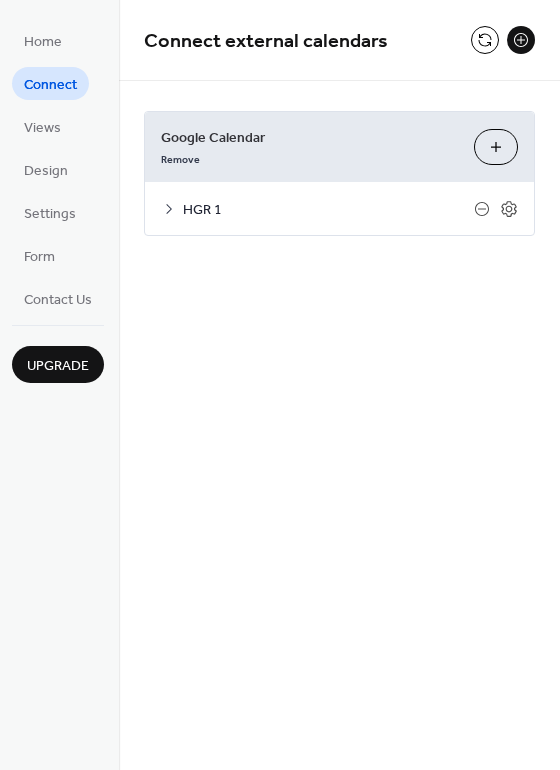 click on "HGR 1" at bounding box center [339, 208] 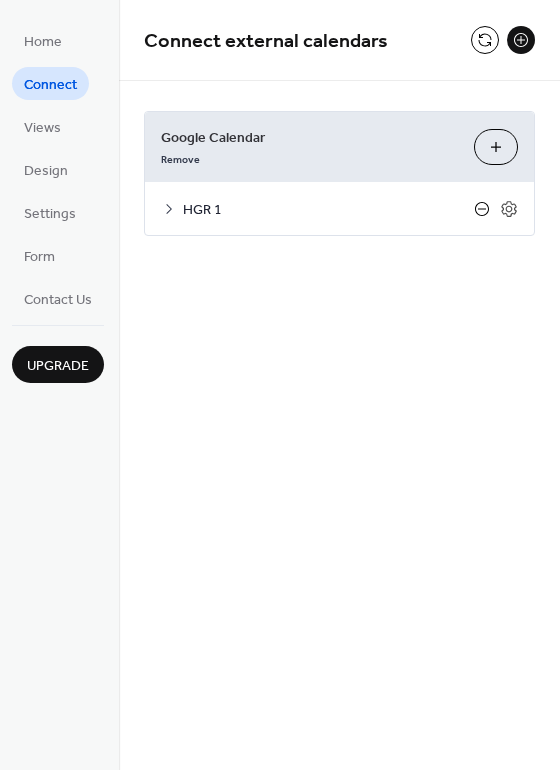 click 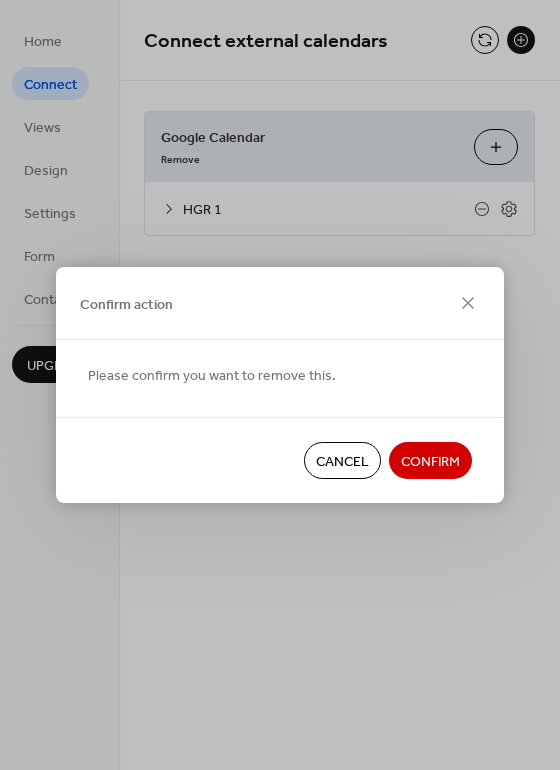 click on "Cancel" at bounding box center (342, 462) 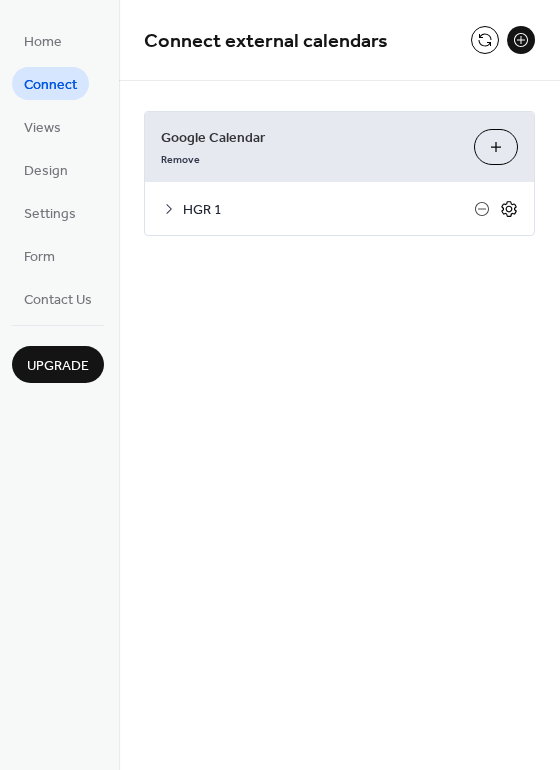 click 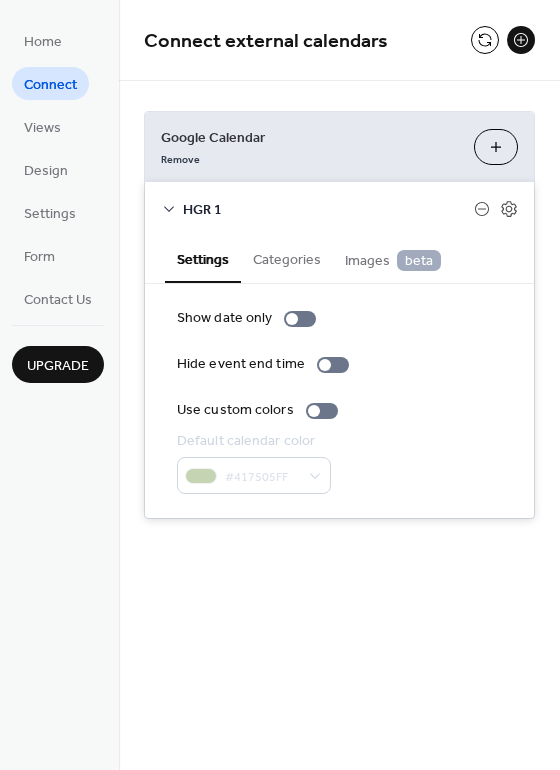 click on "Remove" at bounding box center (309, 157) 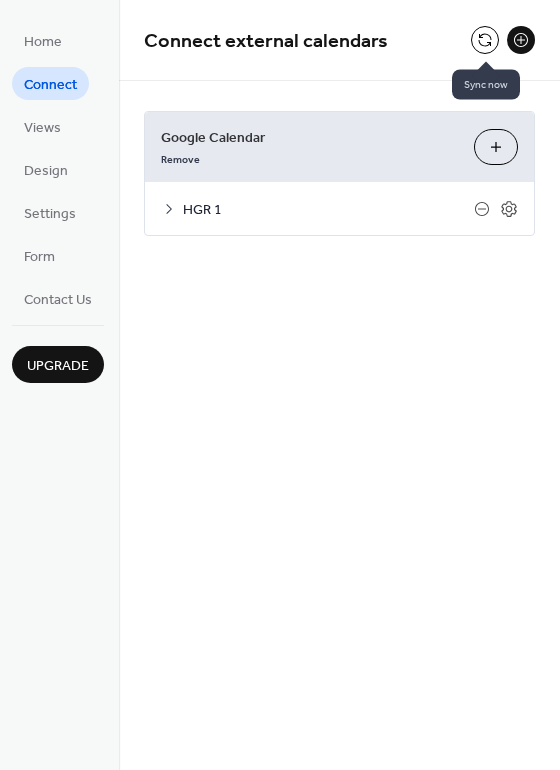 click at bounding box center (485, 40) 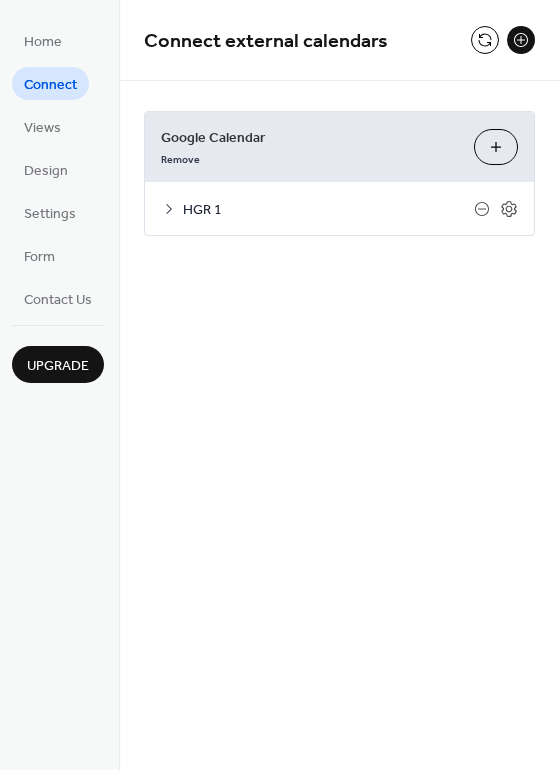 click on "HGR 1" at bounding box center (328, 210) 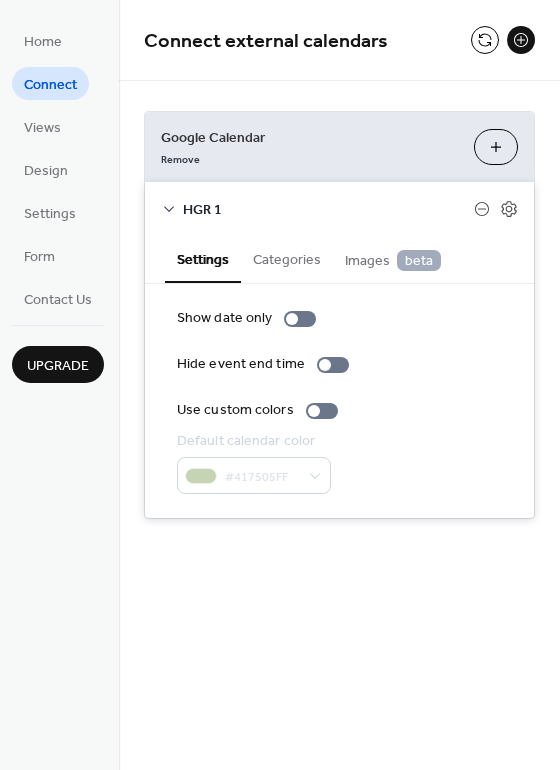 click on "Categories" at bounding box center [287, 258] 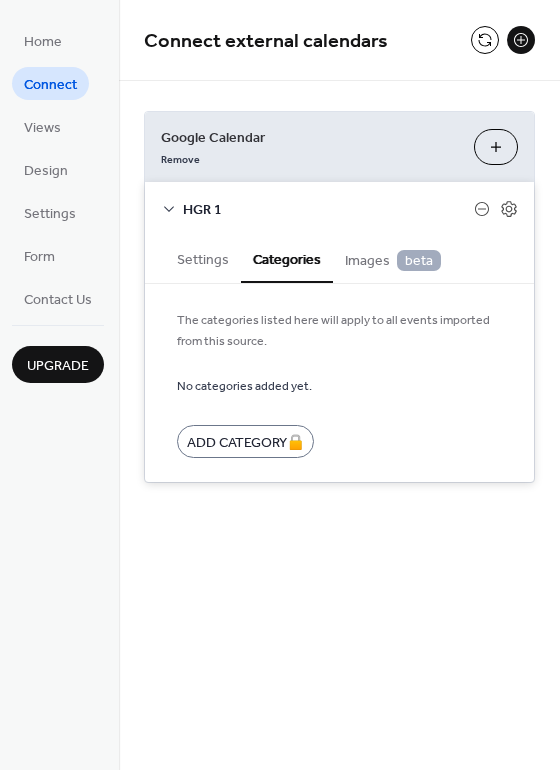 click on "Images   beta" at bounding box center [393, 261] 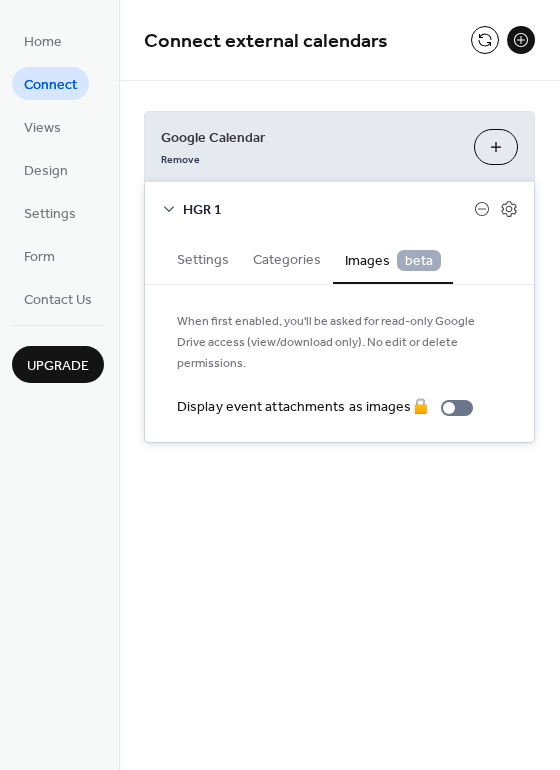 click on "Settings" at bounding box center [203, 258] 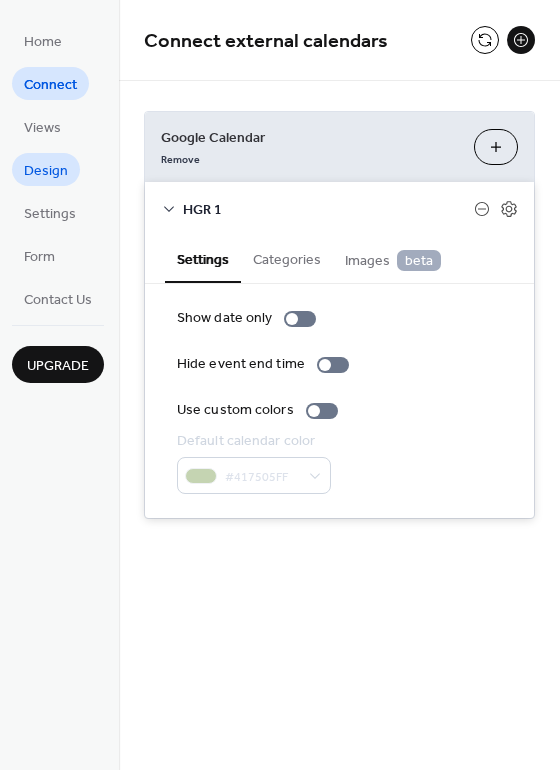click on "Design" at bounding box center [46, 171] 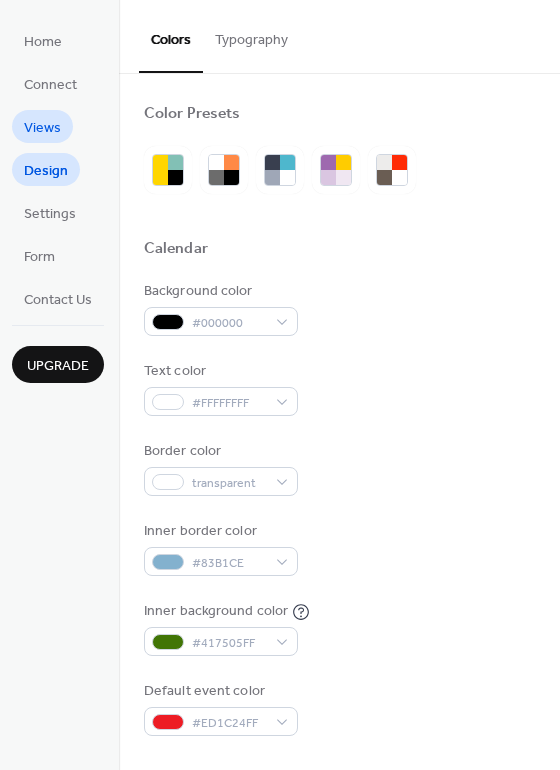 click on "Views" at bounding box center (42, 128) 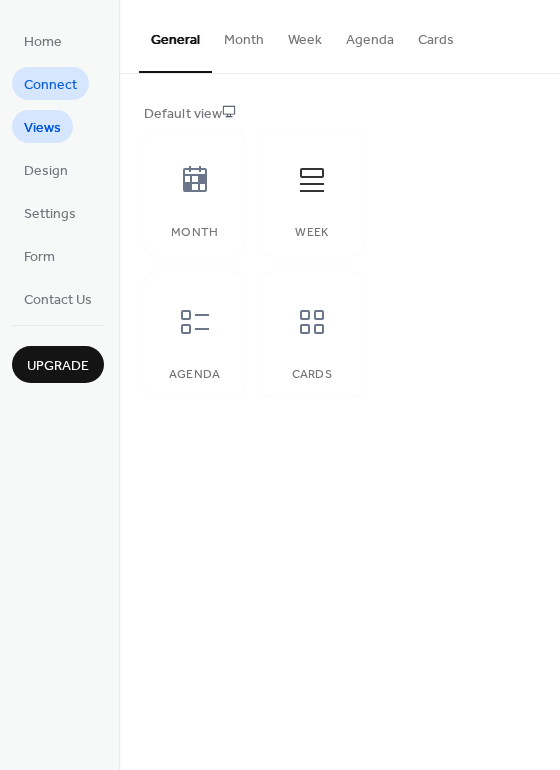 click on "Connect" at bounding box center [50, 85] 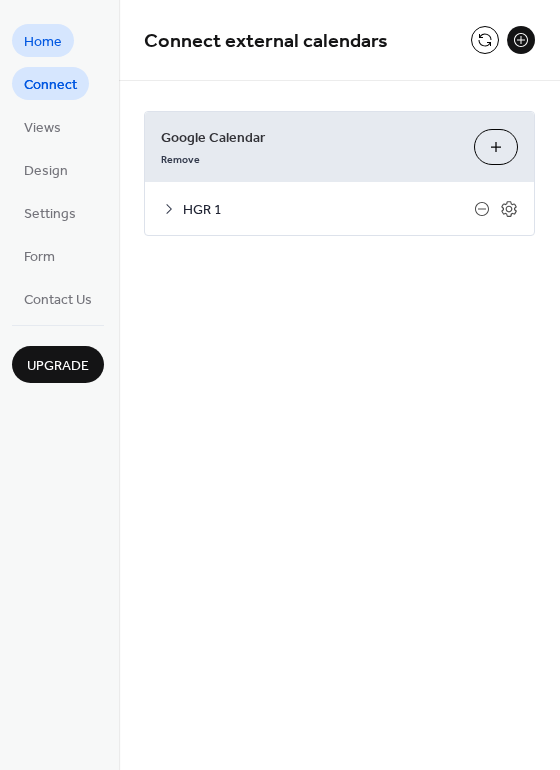 click on "Home" at bounding box center [43, 42] 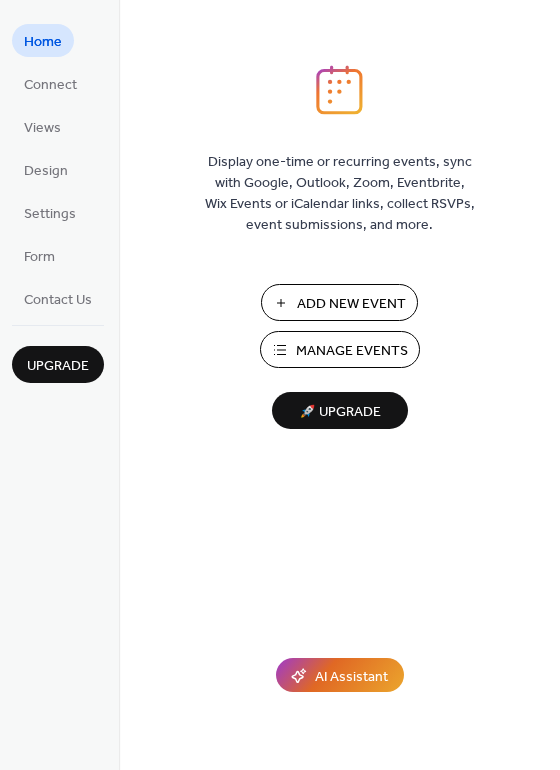 click on "Add New Event" at bounding box center [351, 304] 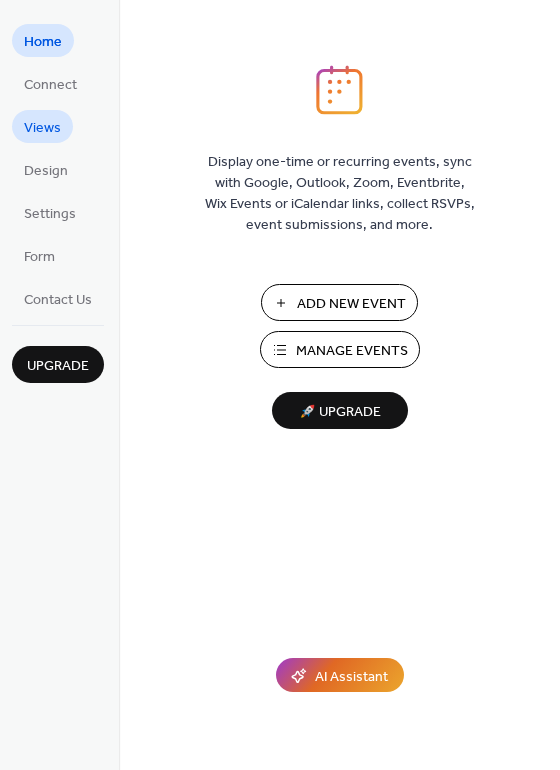 click on "Views" at bounding box center [42, 128] 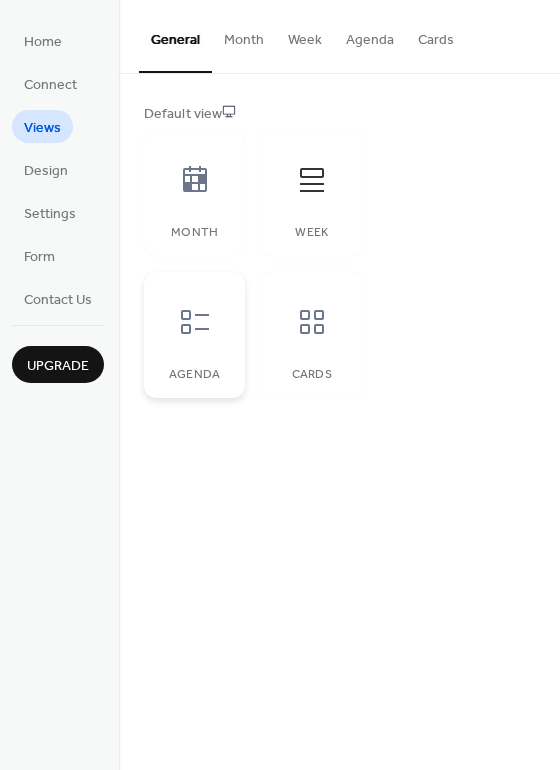 click at bounding box center (195, 322) 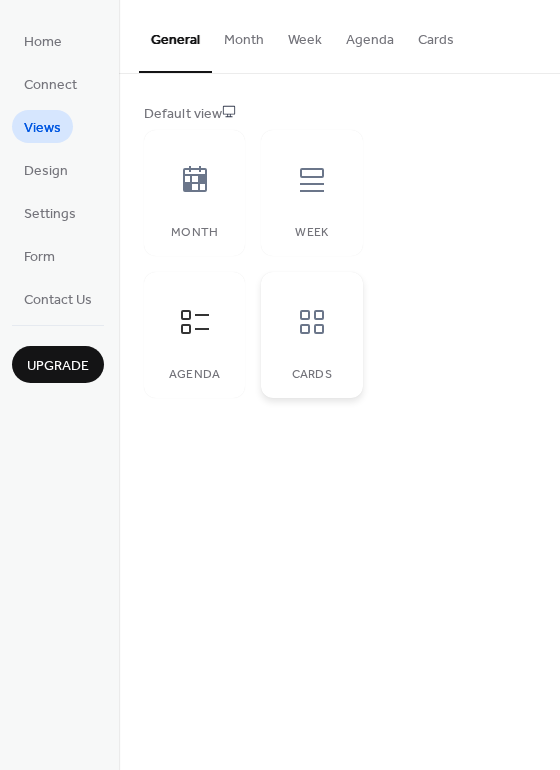 click 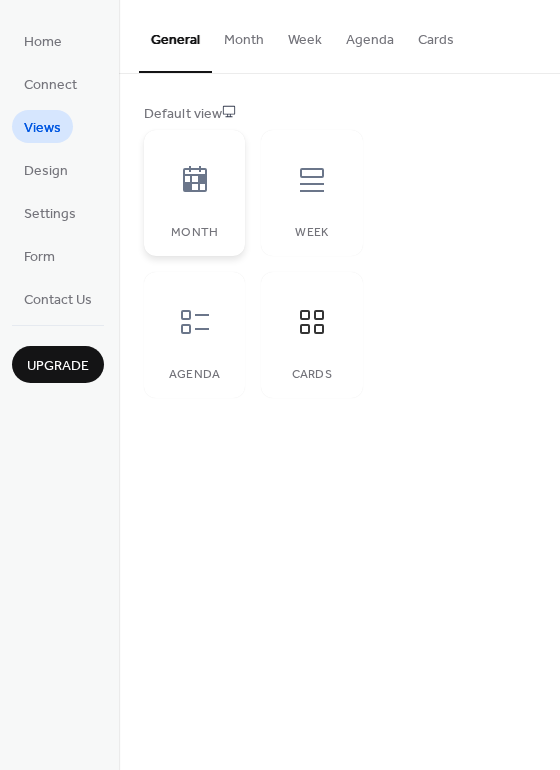 click at bounding box center (195, 180) 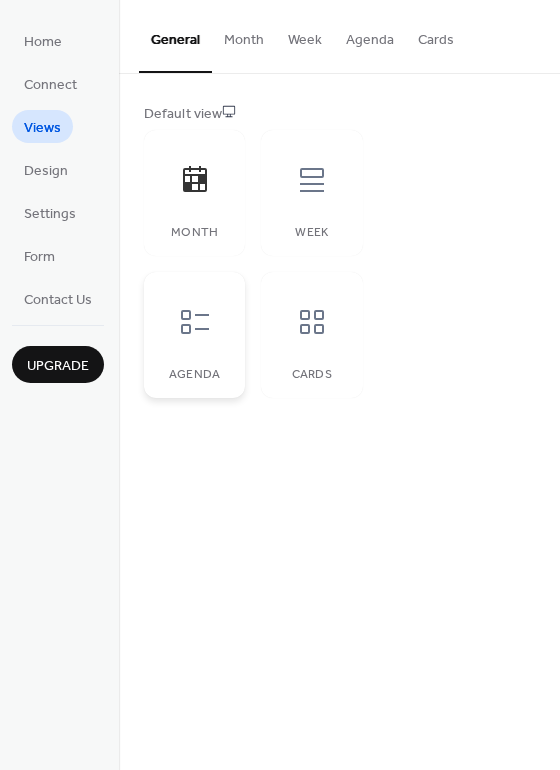 click 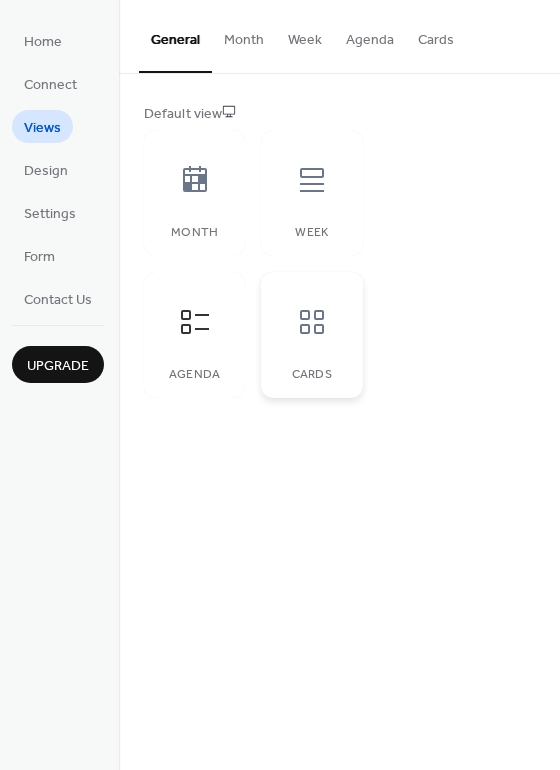 click 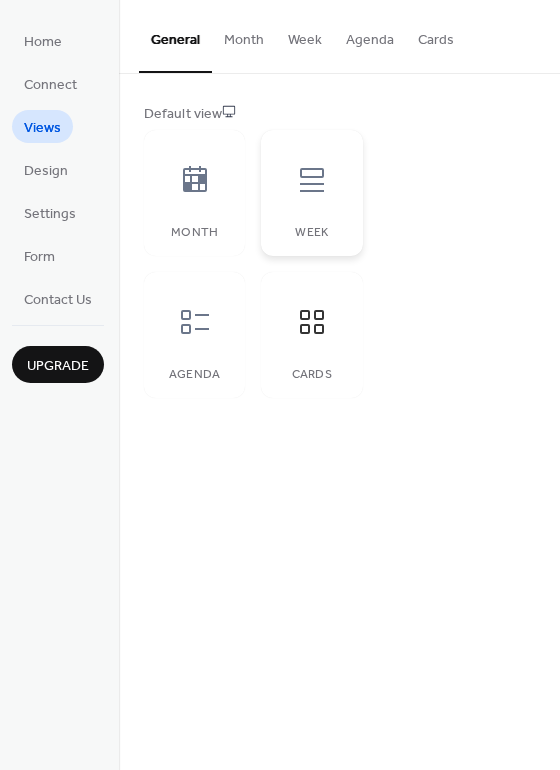 click at bounding box center (312, 180) 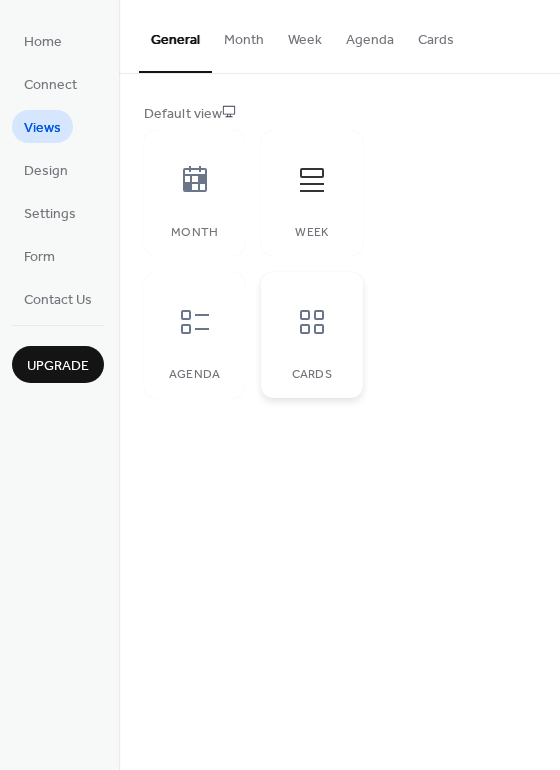 click 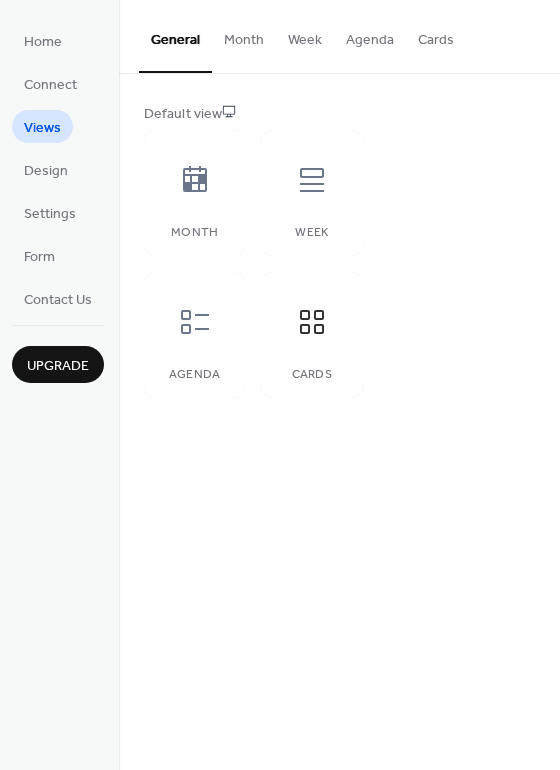 click on "Month" at bounding box center (244, 35) 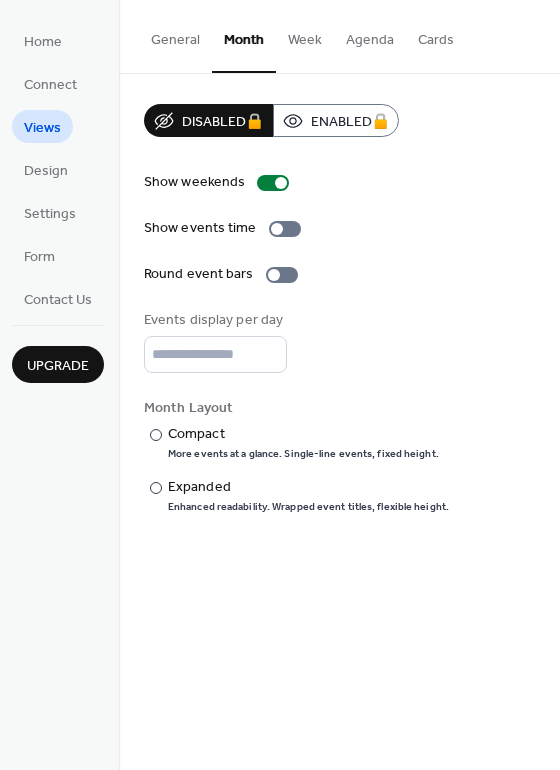 click on "Week" at bounding box center (305, 35) 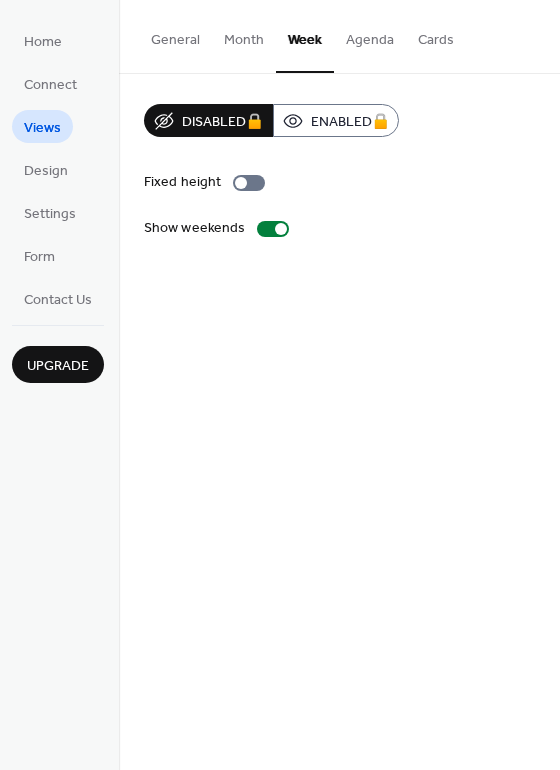 click on "Agenda" at bounding box center [370, 35] 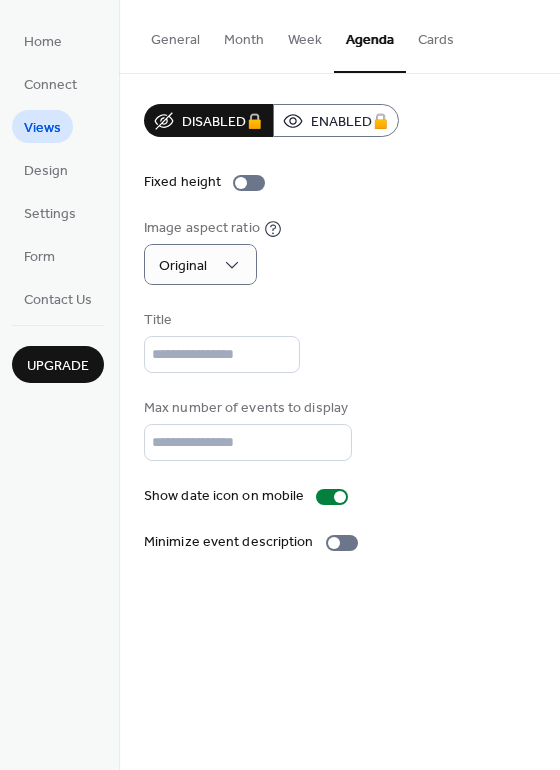 click on "Image aspect ratio Original" at bounding box center (339, 251) 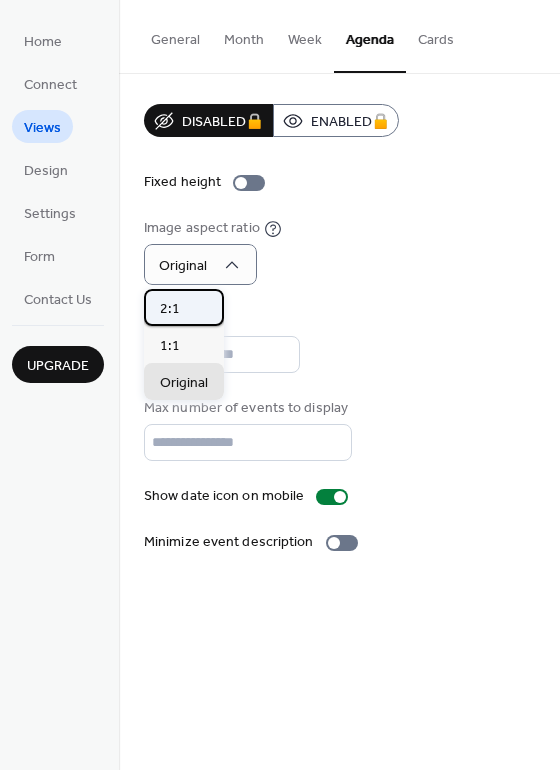 click on "2:1" at bounding box center (170, 309) 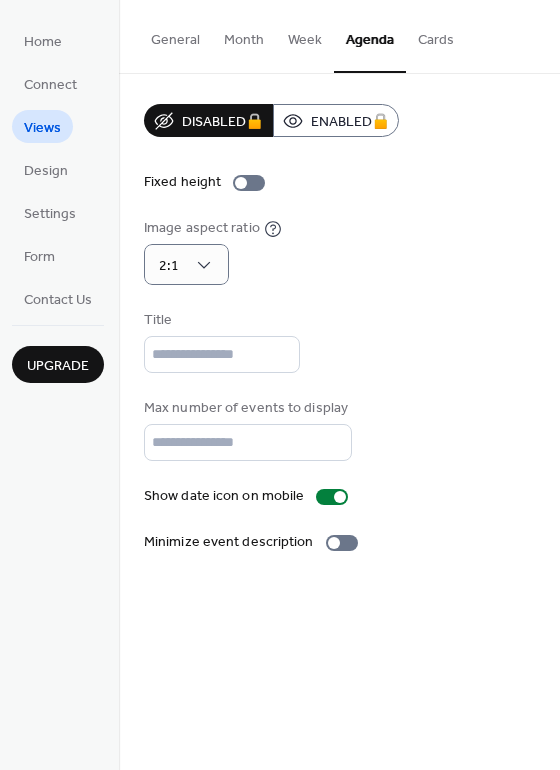 click on "Disabled  🔒 Enabled  🔒 Fixed height Image aspect ratio 2:1 Title Max number of events to display * Show date icon on mobile Minimize event description" at bounding box center [339, 328] 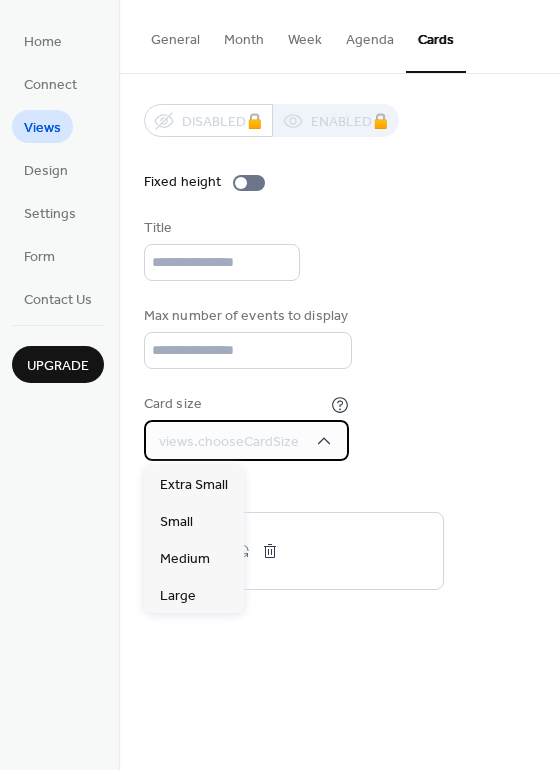 click on "views.chooseCardSize" at bounding box center [229, 442] 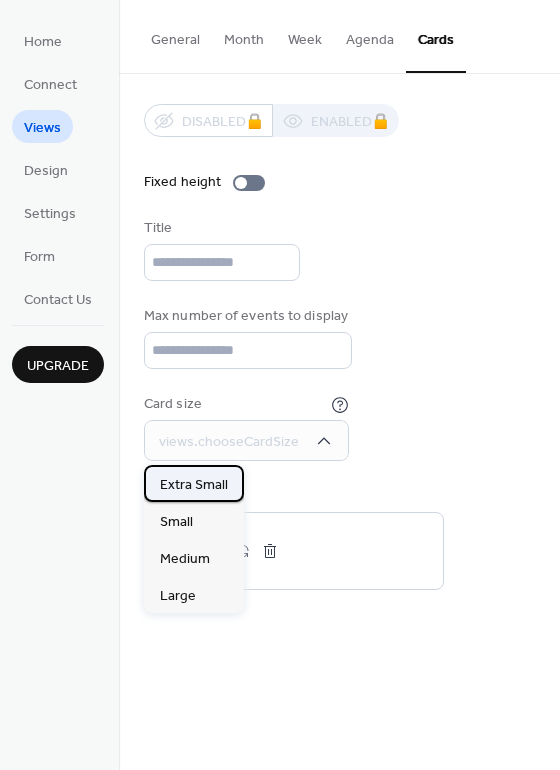click on "Extra Small" at bounding box center (194, 485) 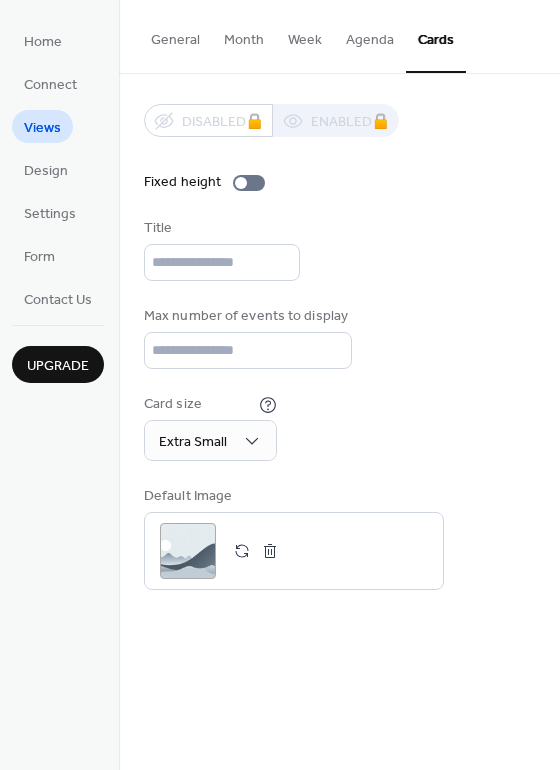click on "General" at bounding box center [175, 35] 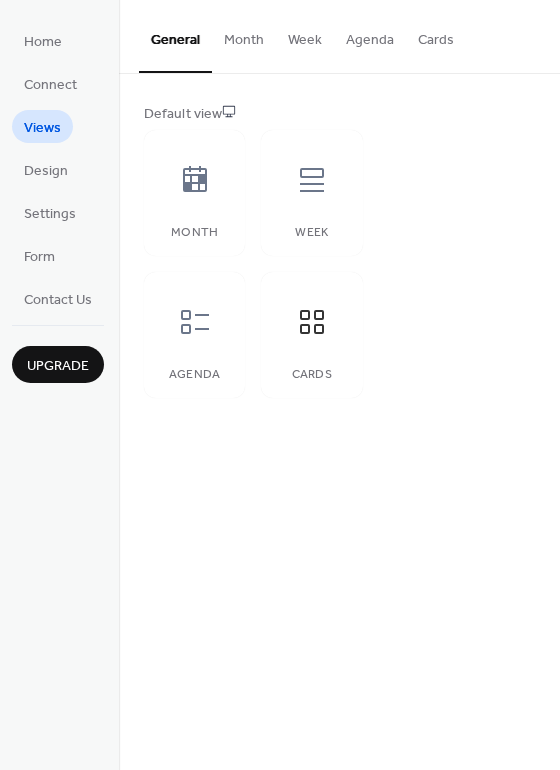 click on "Month" at bounding box center [244, 35] 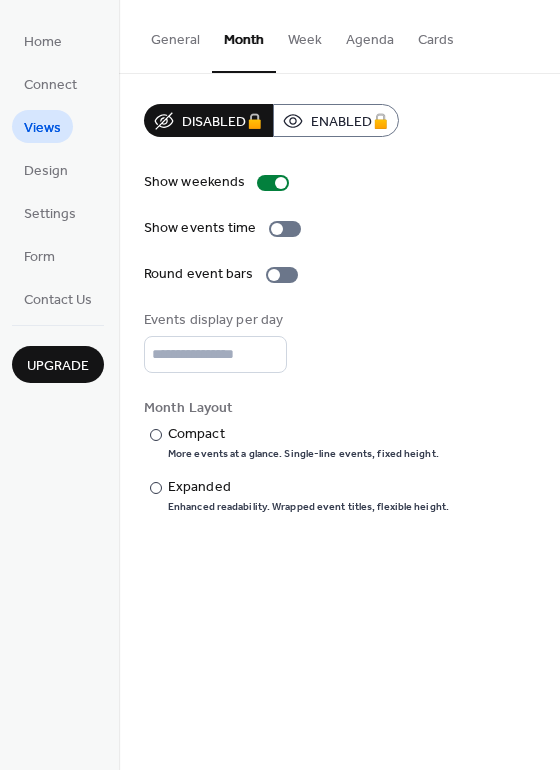 click on "Week" at bounding box center [305, 35] 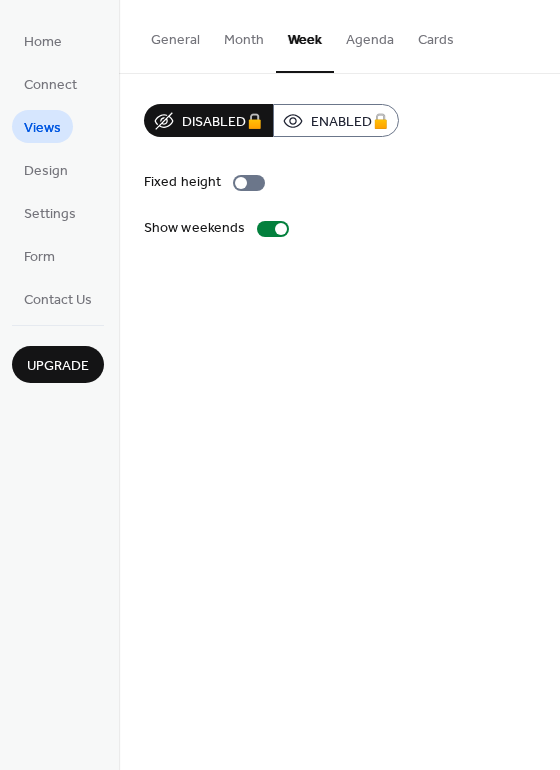click on "Agenda" at bounding box center (370, 35) 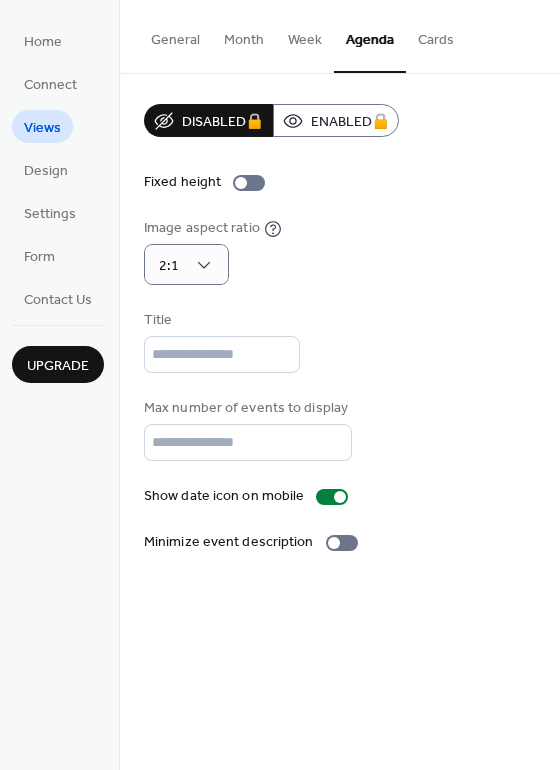 click on "Cards" at bounding box center [436, 35] 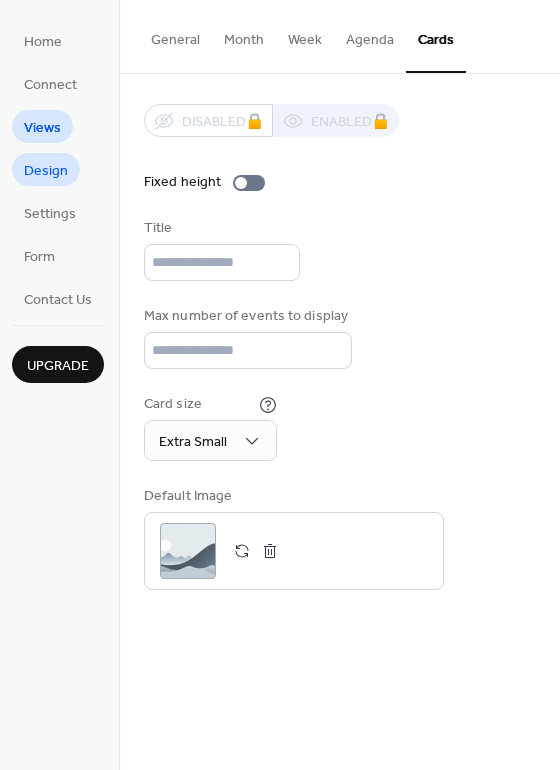 click on "Design" at bounding box center [46, 171] 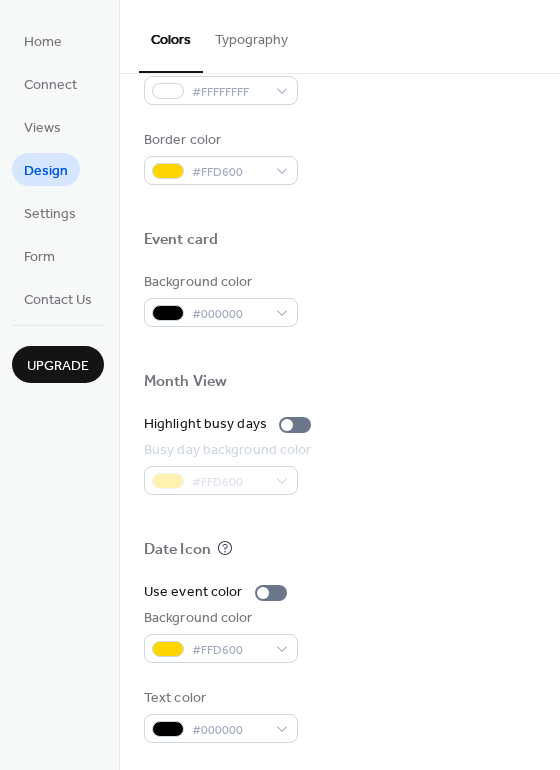 scroll, scrollTop: 856, scrollLeft: 0, axis: vertical 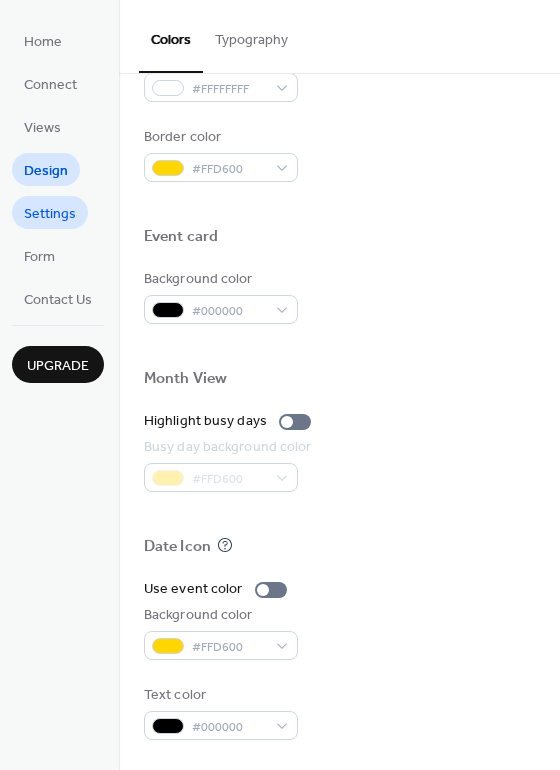 click on "Settings" at bounding box center [50, 214] 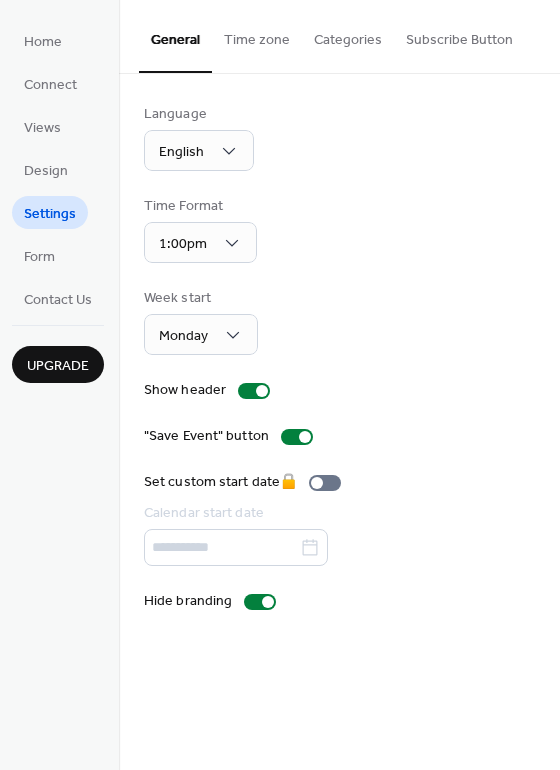 click on "Time zone" at bounding box center [257, 35] 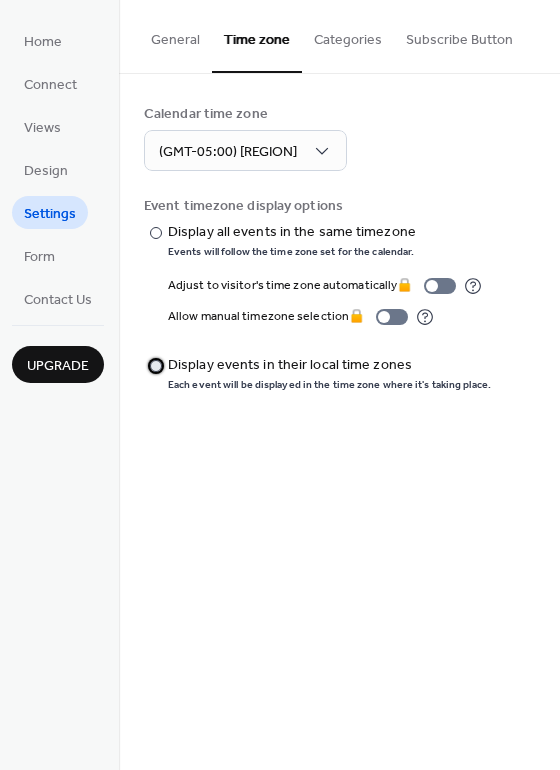 click at bounding box center [156, 366] 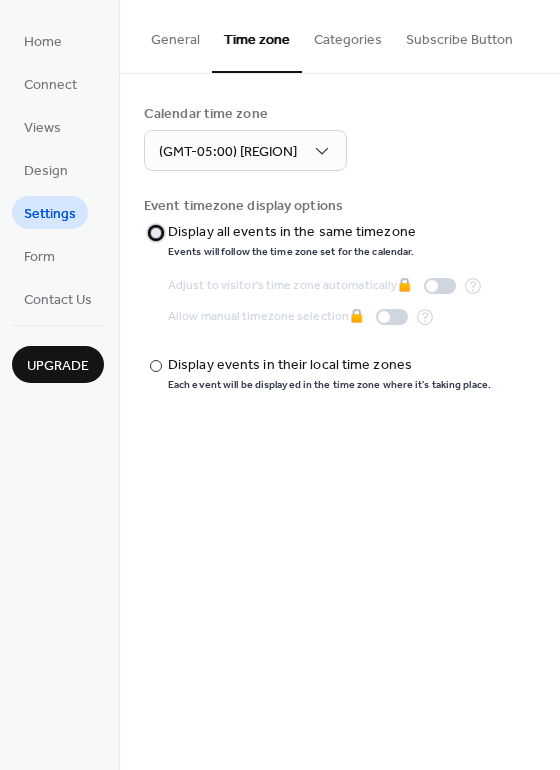 click on "​" at bounding box center [154, 232] 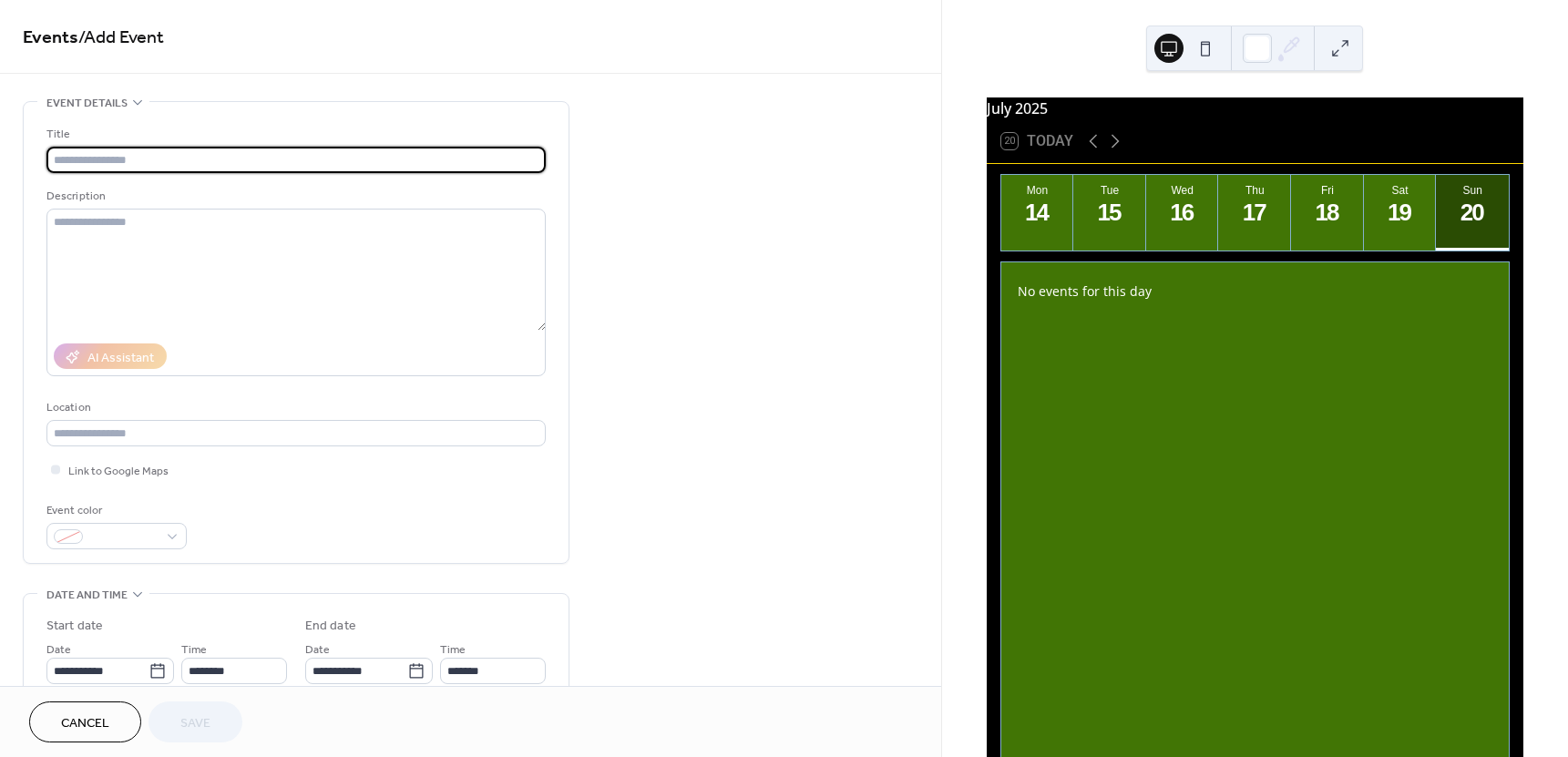 scroll, scrollTop: 0, scrollLeft: 0, axis: both 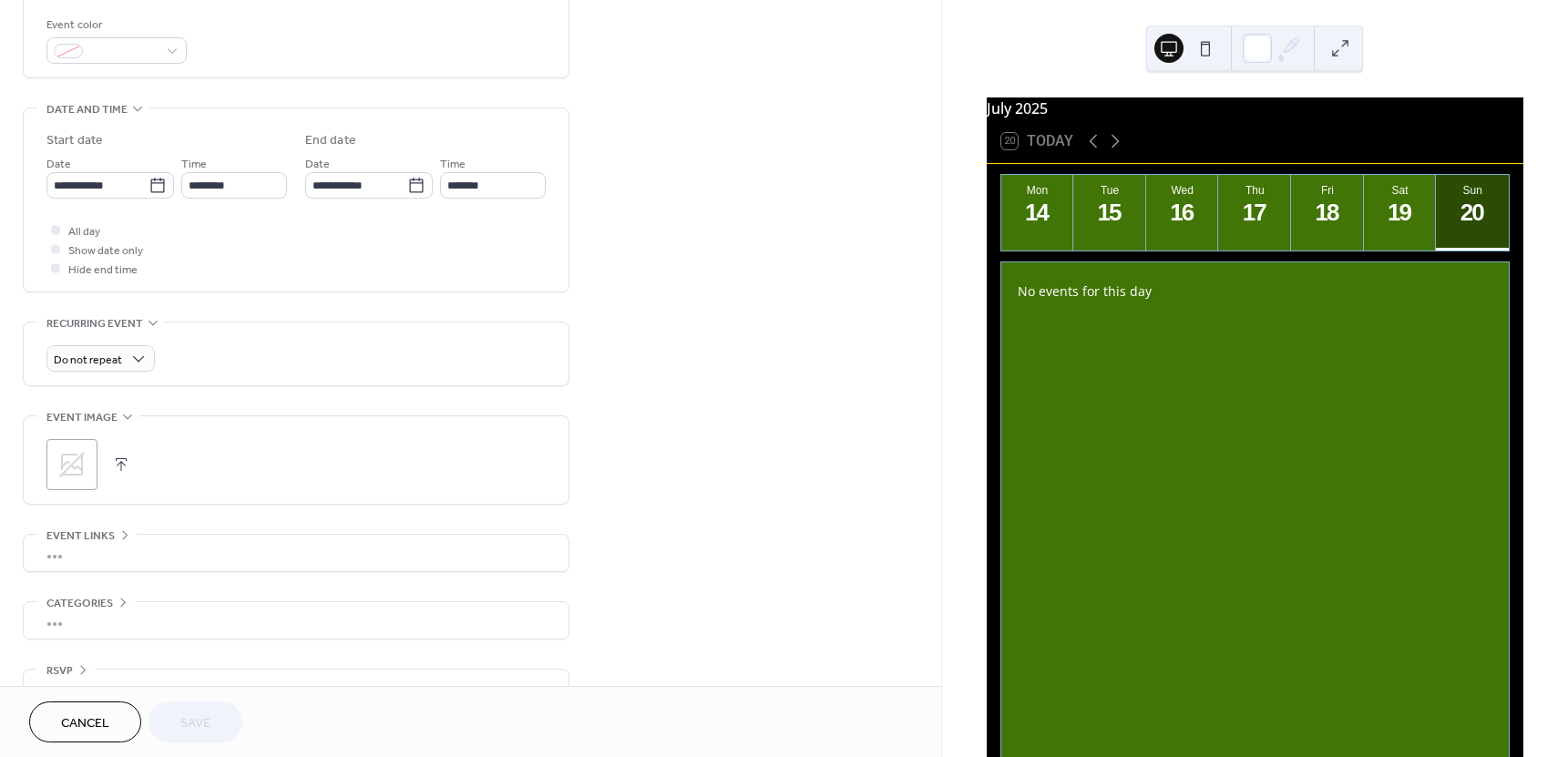 click 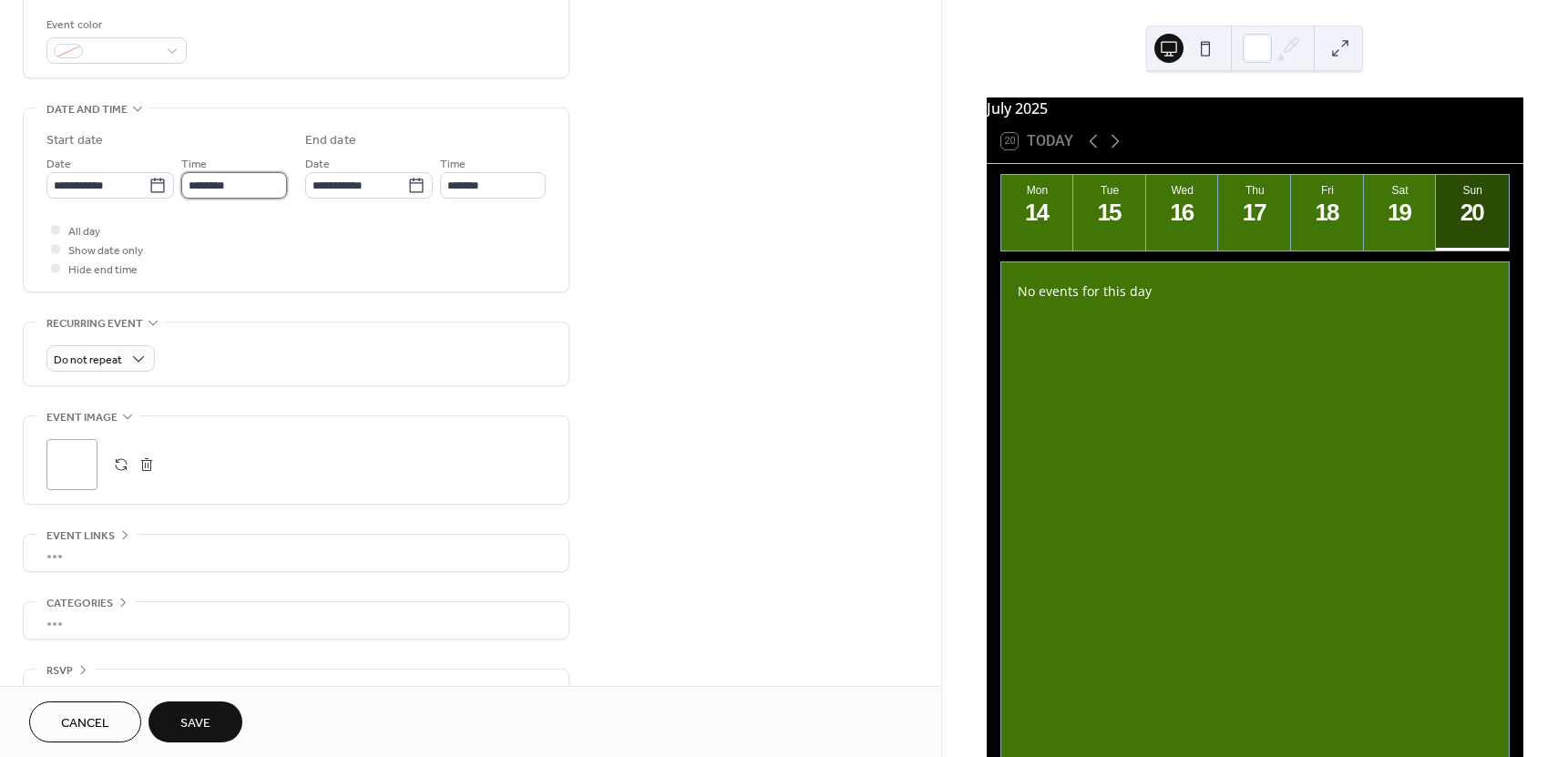 click on "********" at bounding box center [234, 185] 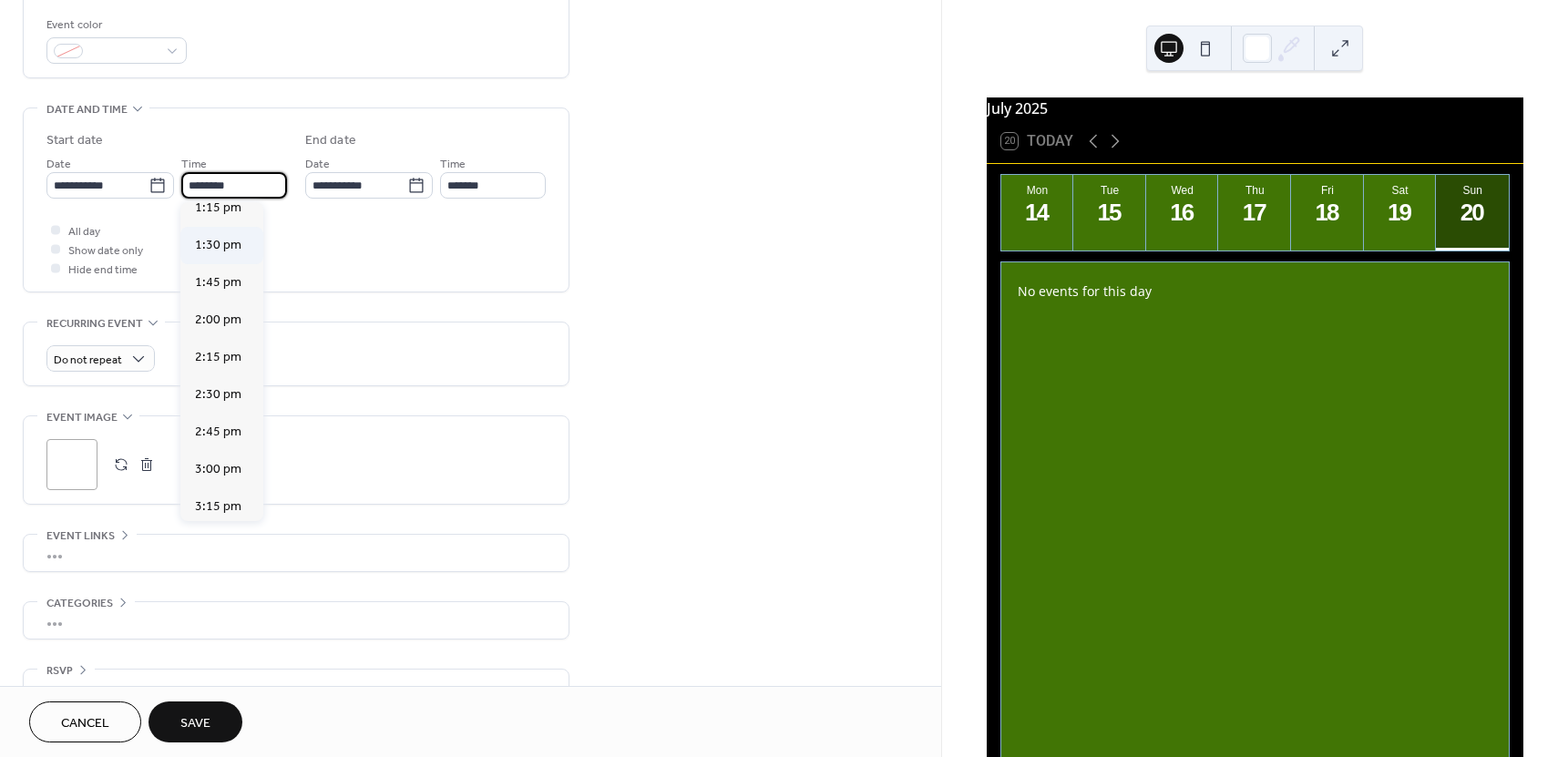 scroll, scrollTop: 2036, scrollLeft: 0, axis: vertical 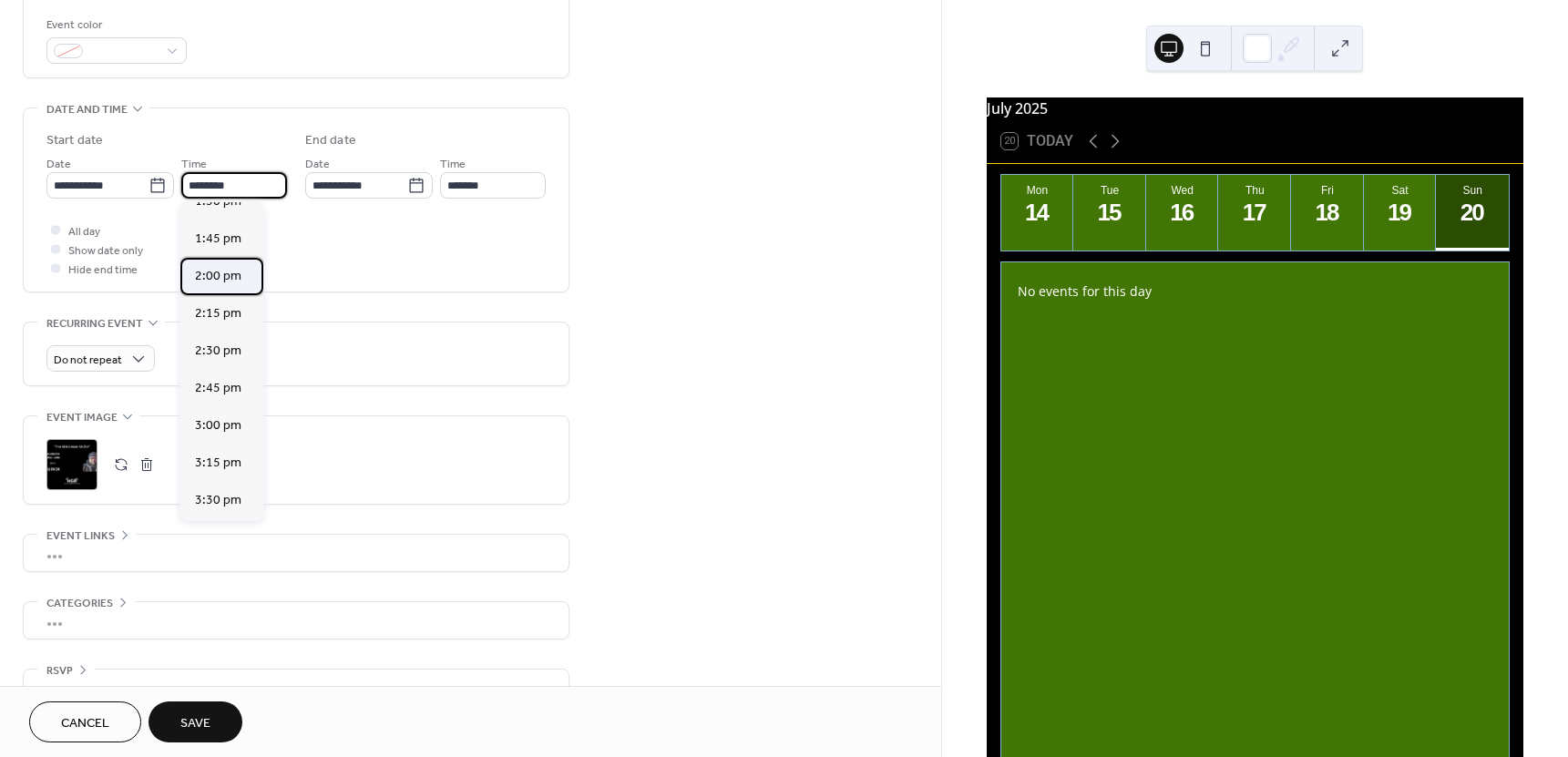click on "2:00 pm" at bounding box center (218, 276) 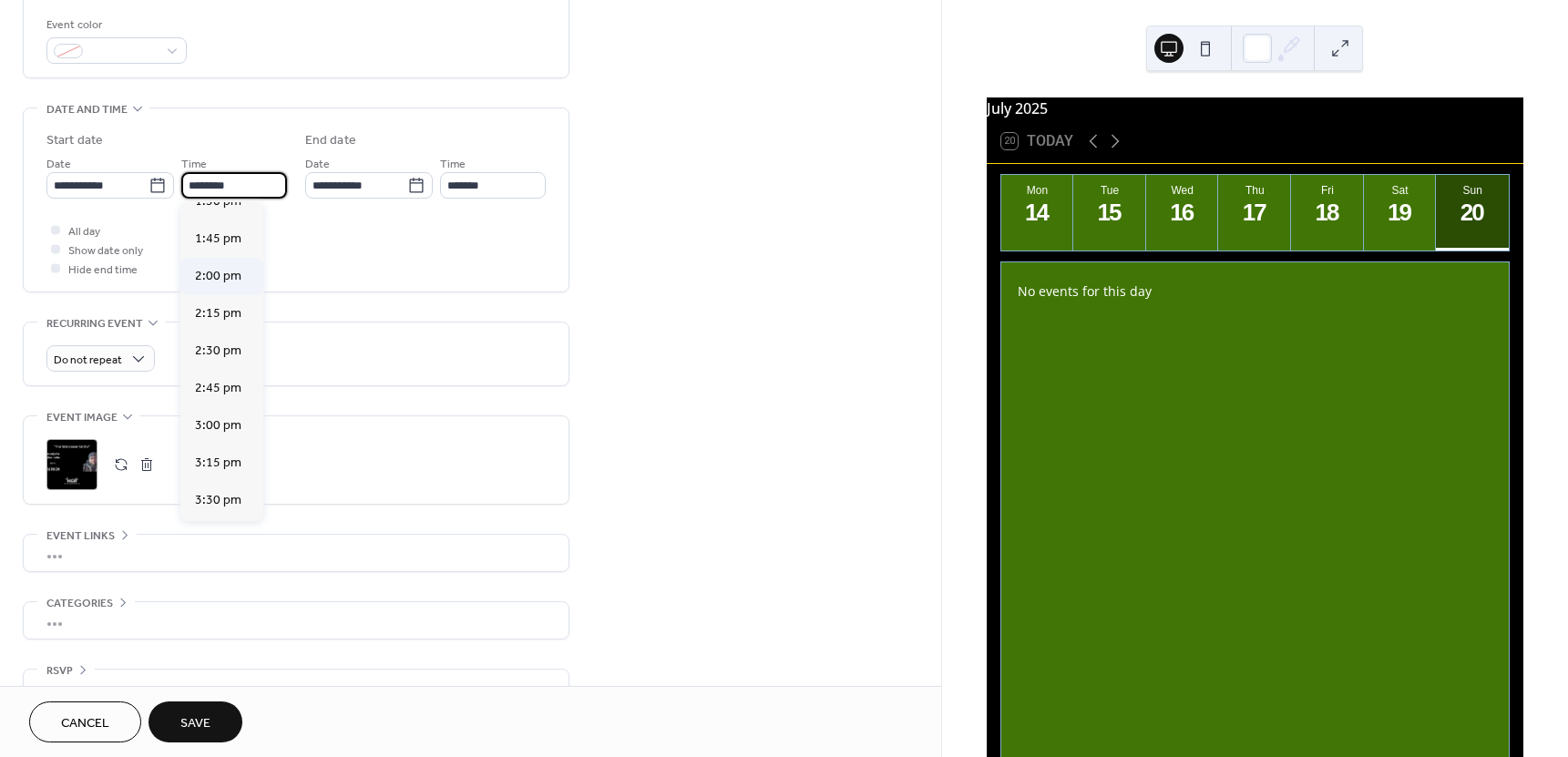 type on "*******" 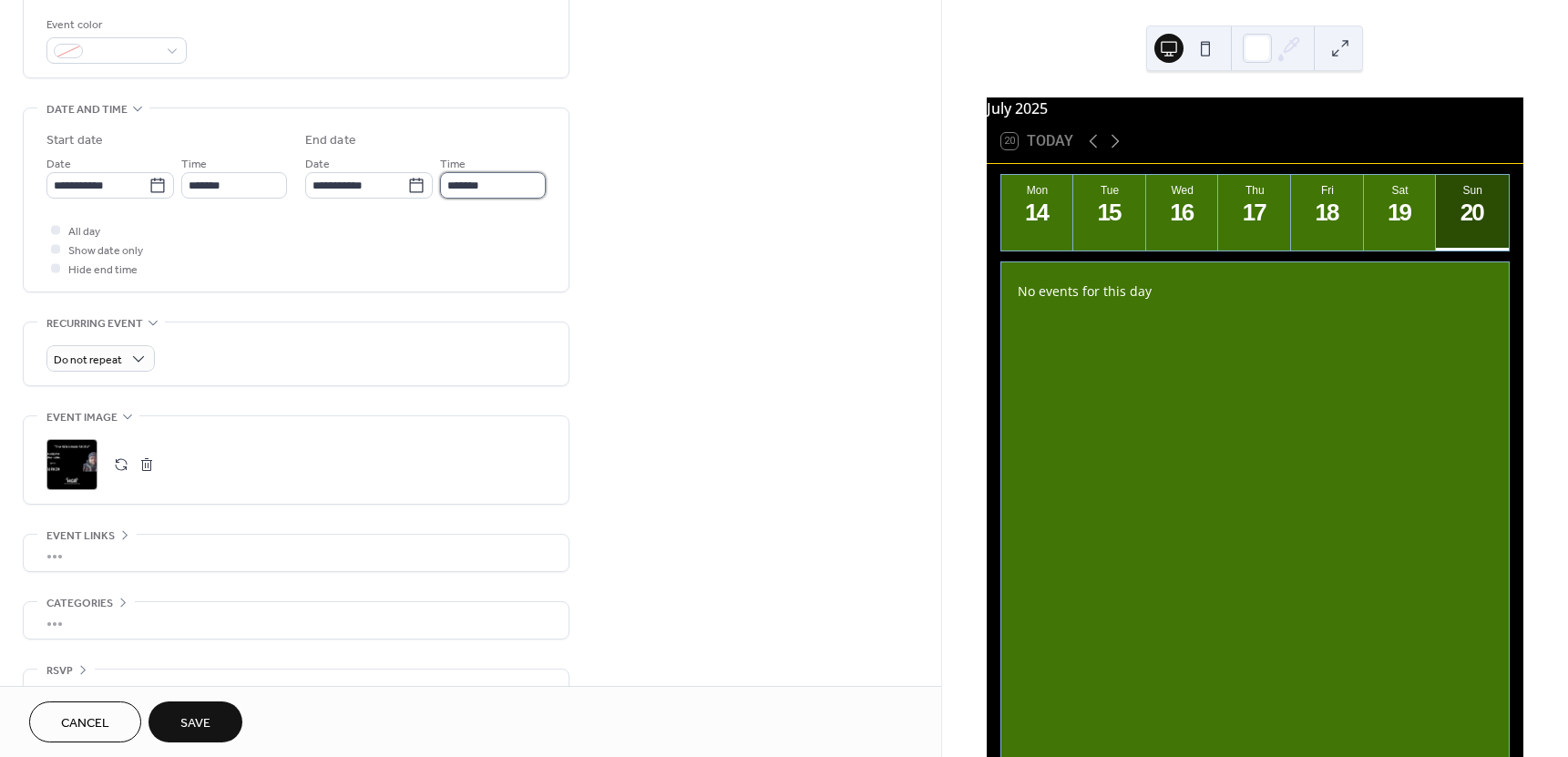 click on "*******" at bounding box center [493, 185] 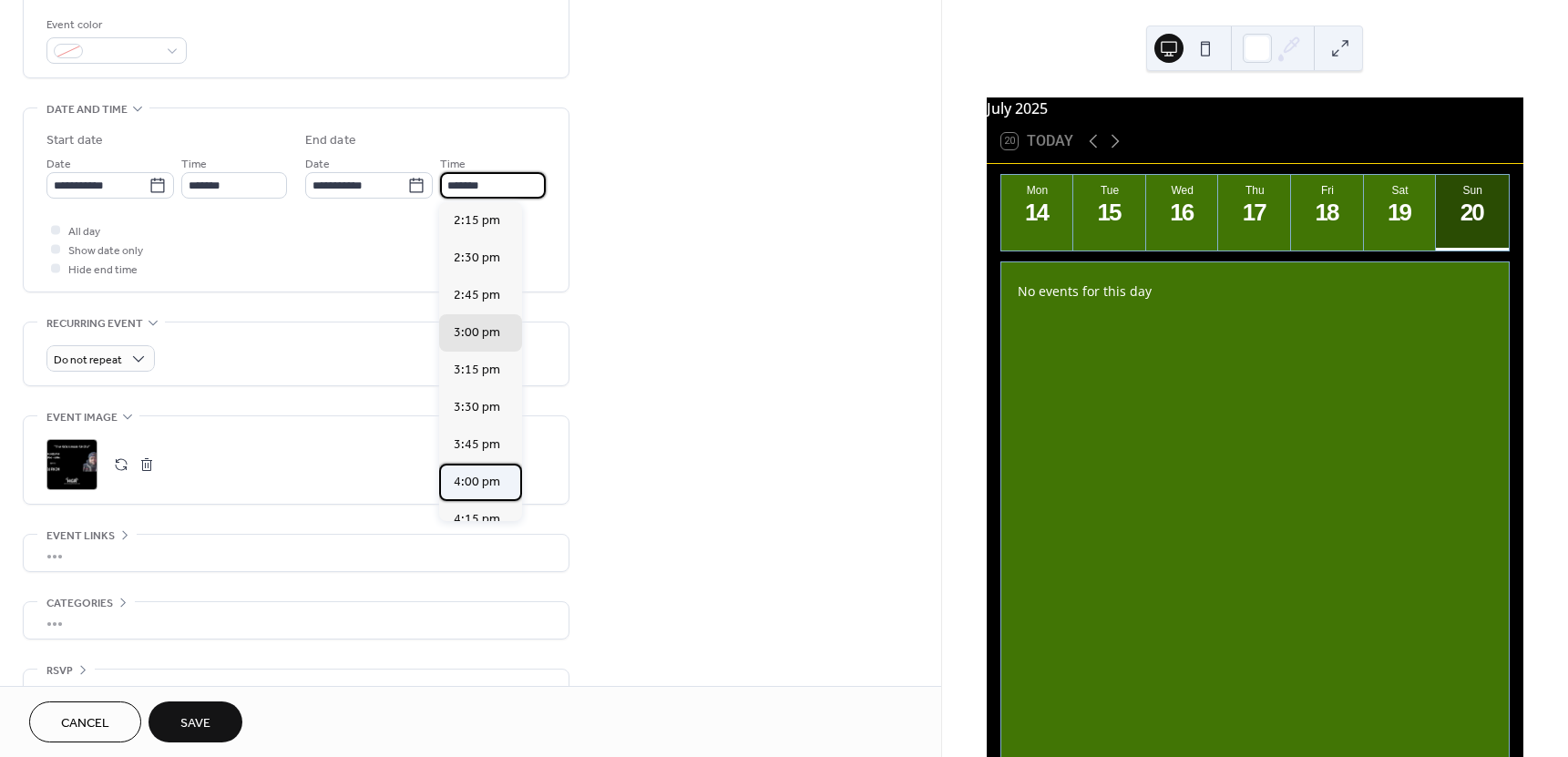 click on "4:00 pm" at bounding box center (477, 482) 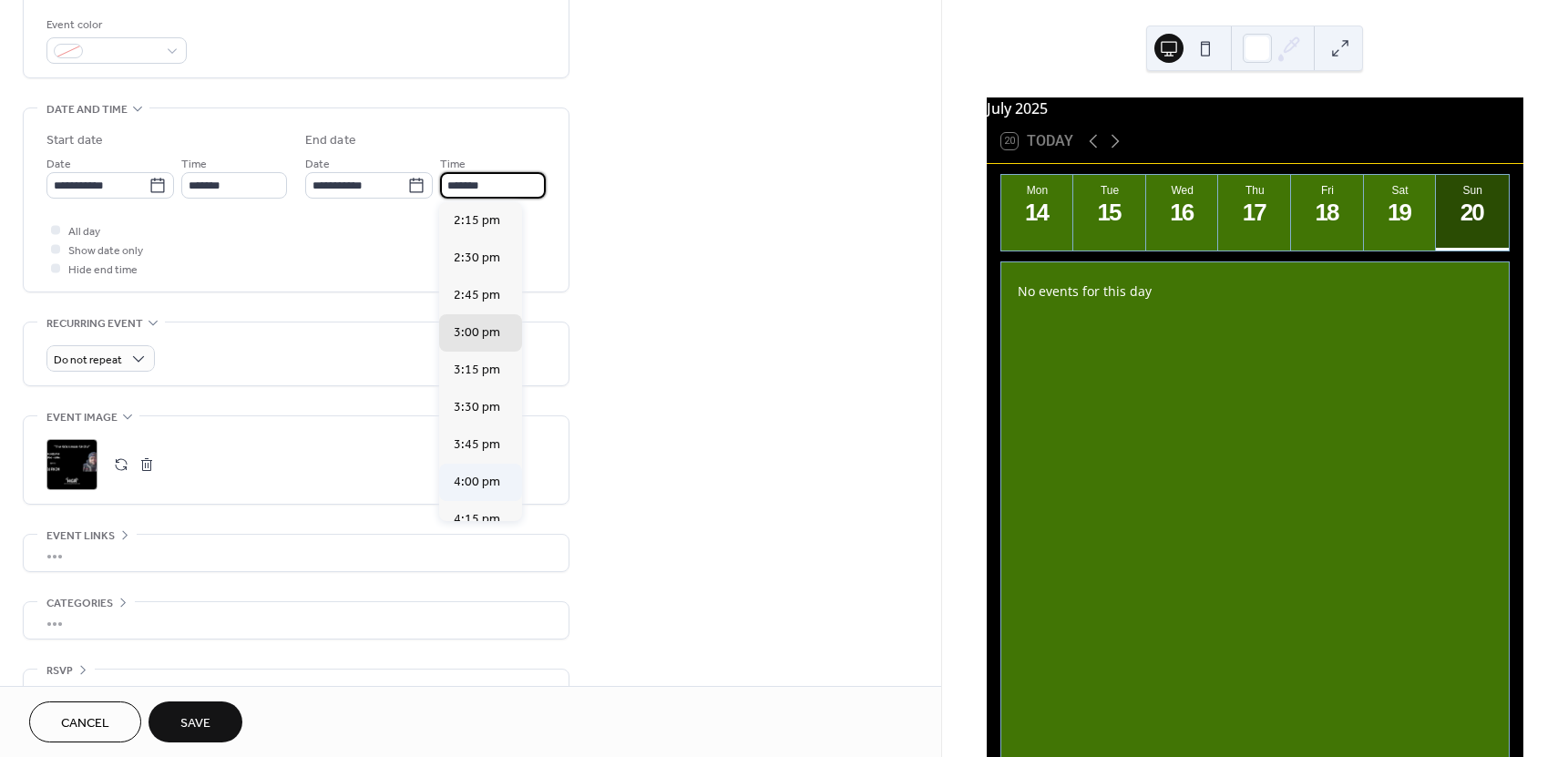 type on "*******" 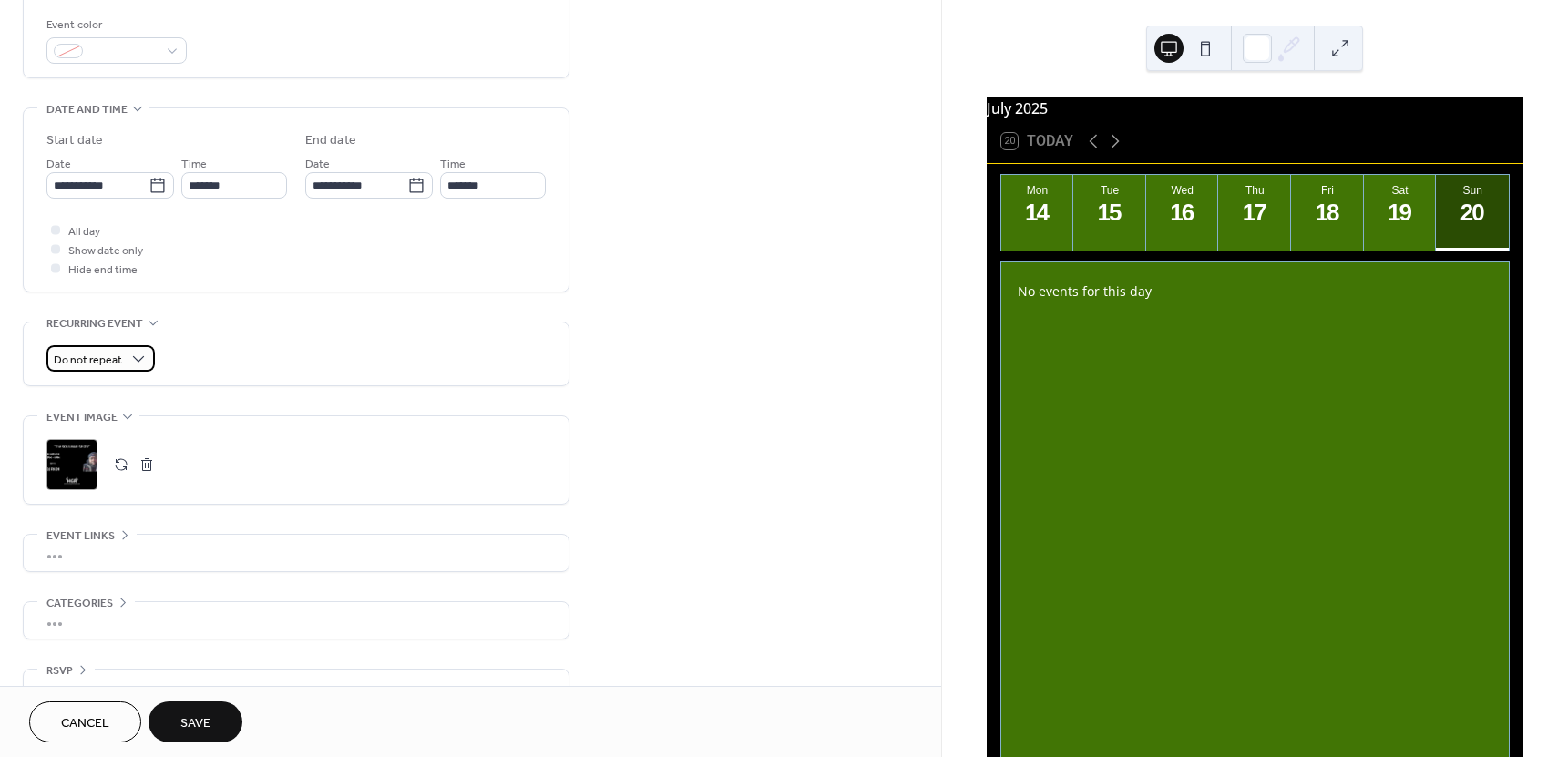 click on "Do not repeat" at bounding box center (87, 360) 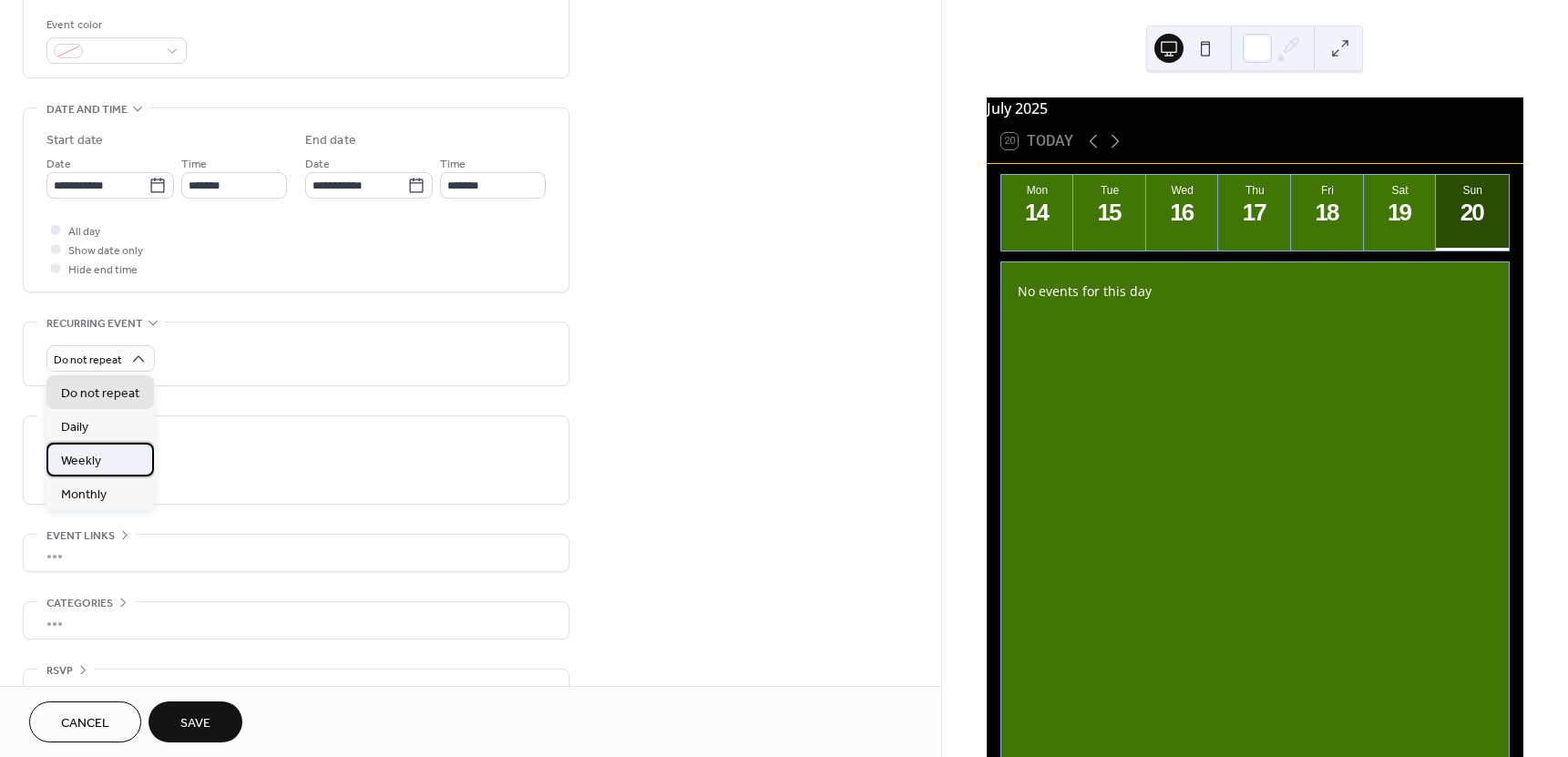 click on "Weekly" at bounding box center (81, 461) 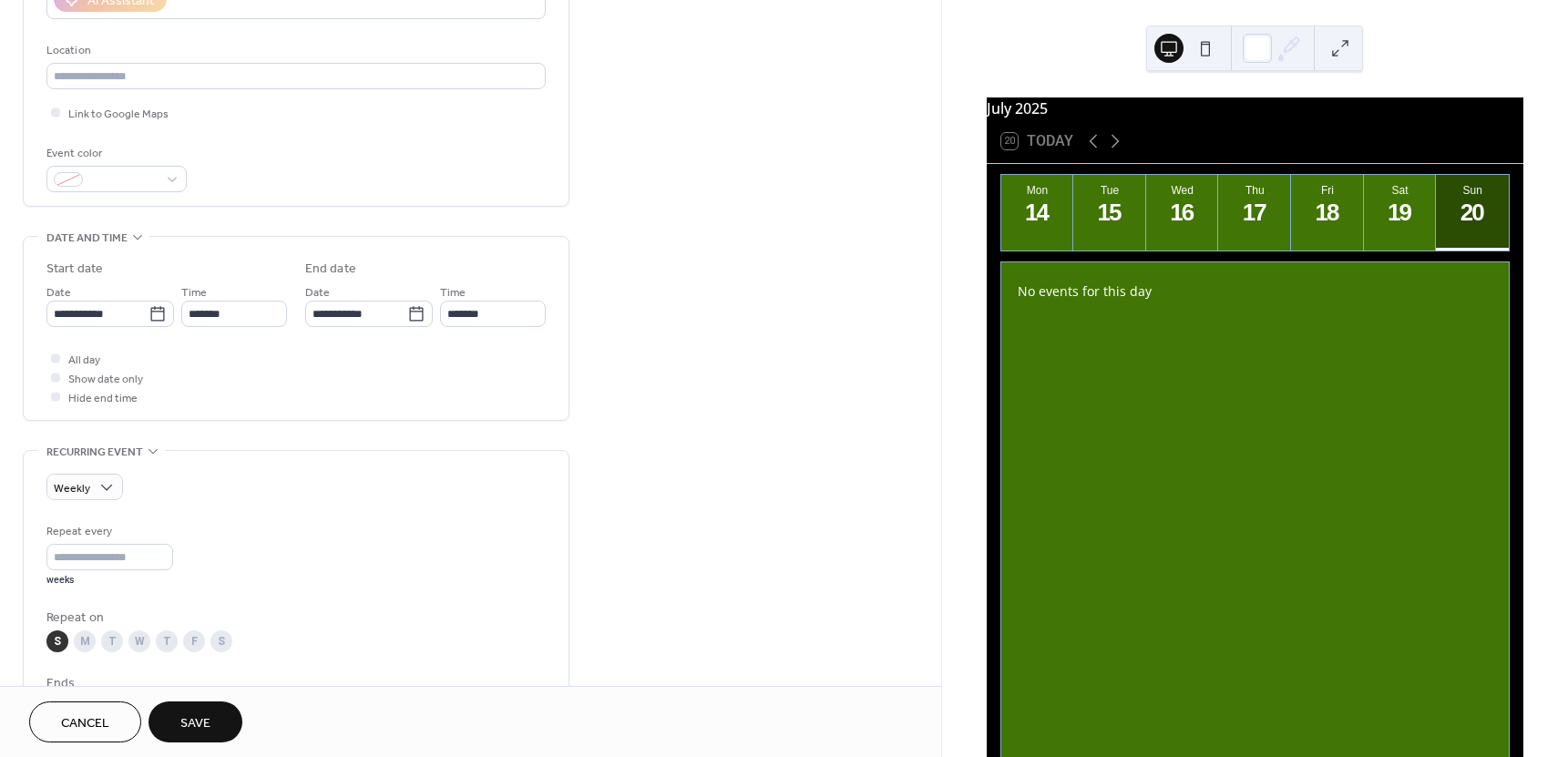 scroll, scrollTop: 0, scrollLeft: 0, axis: both 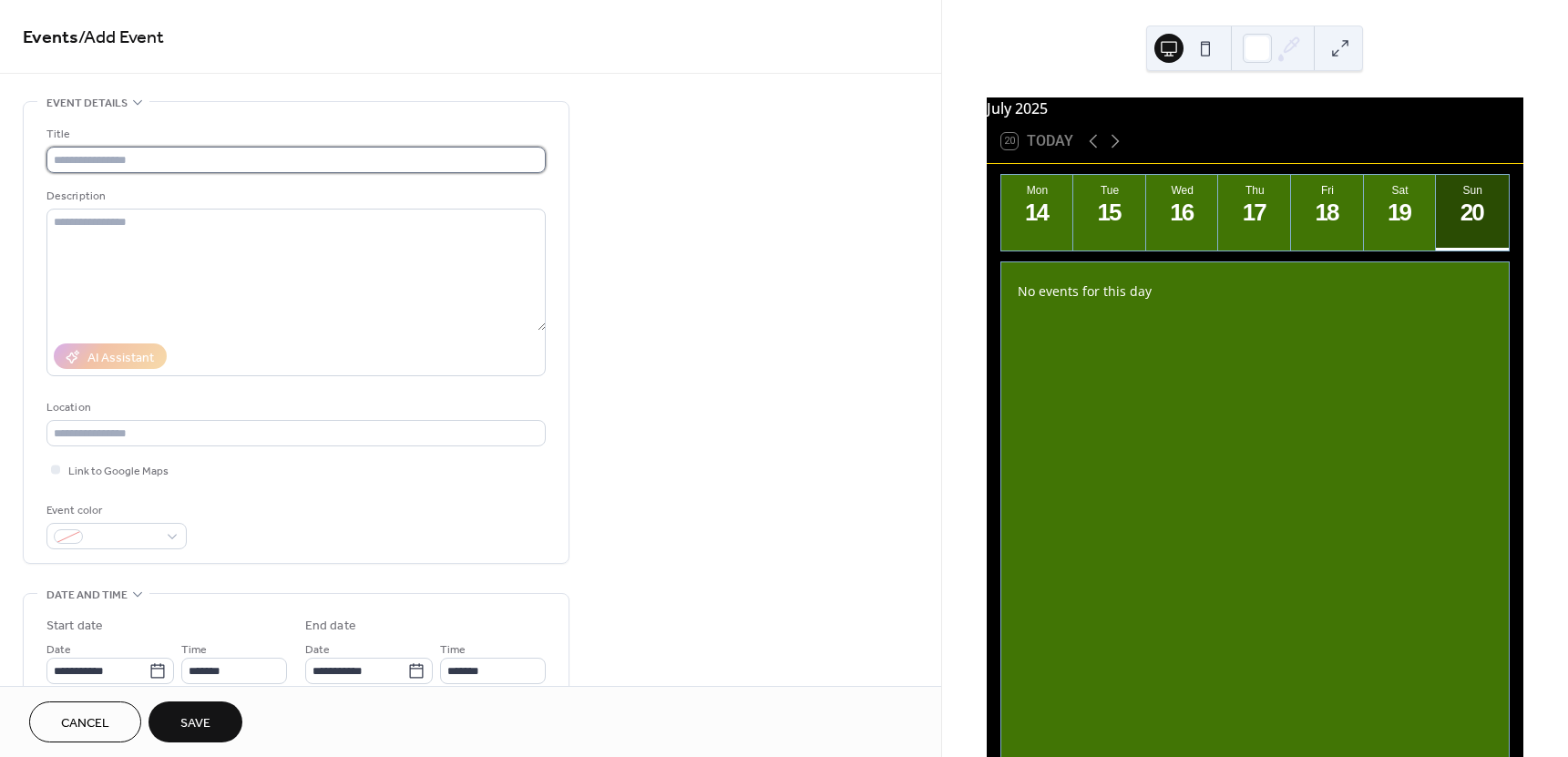 click at bounding box center (296, 159) 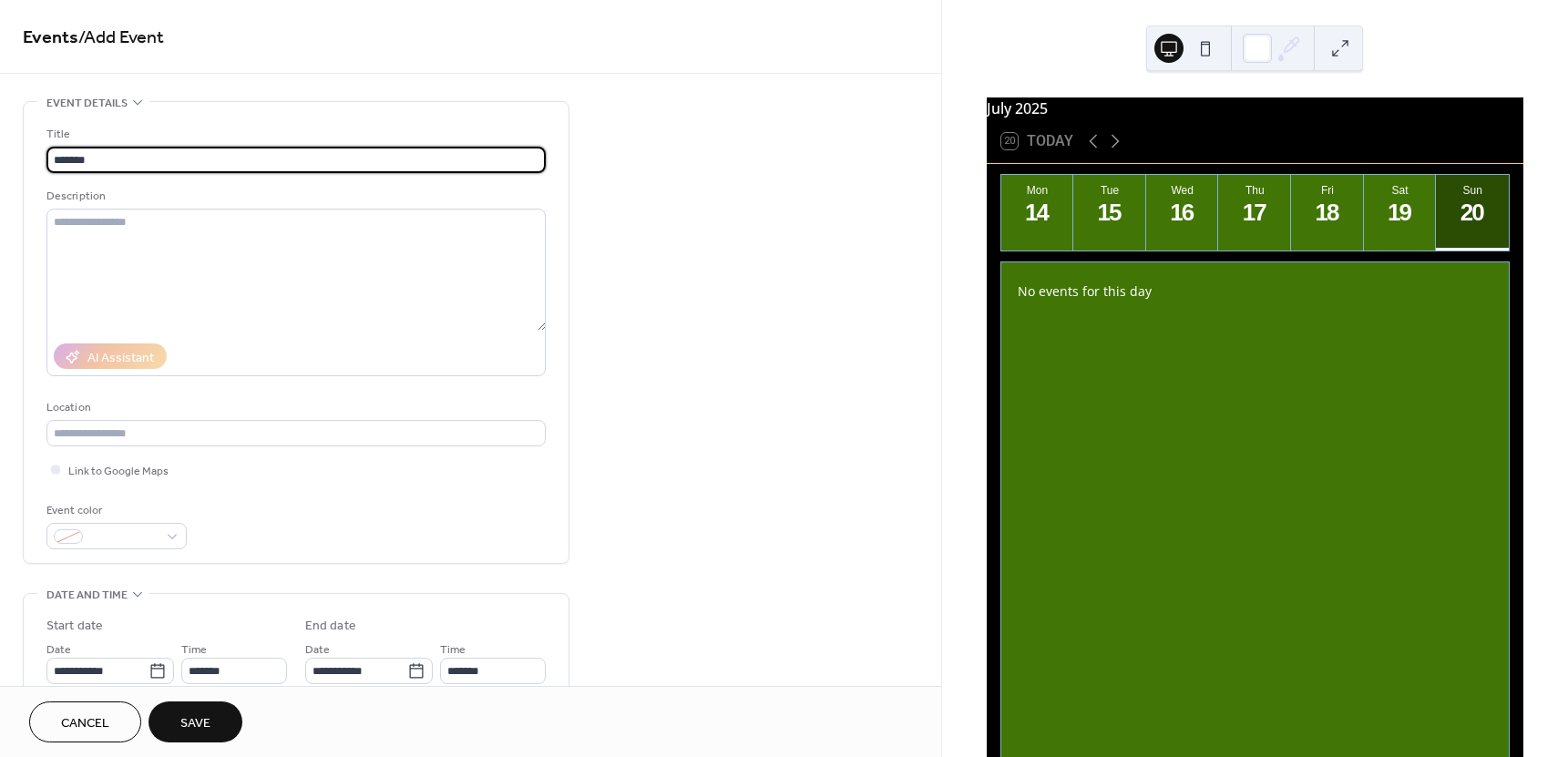 type on "*******" 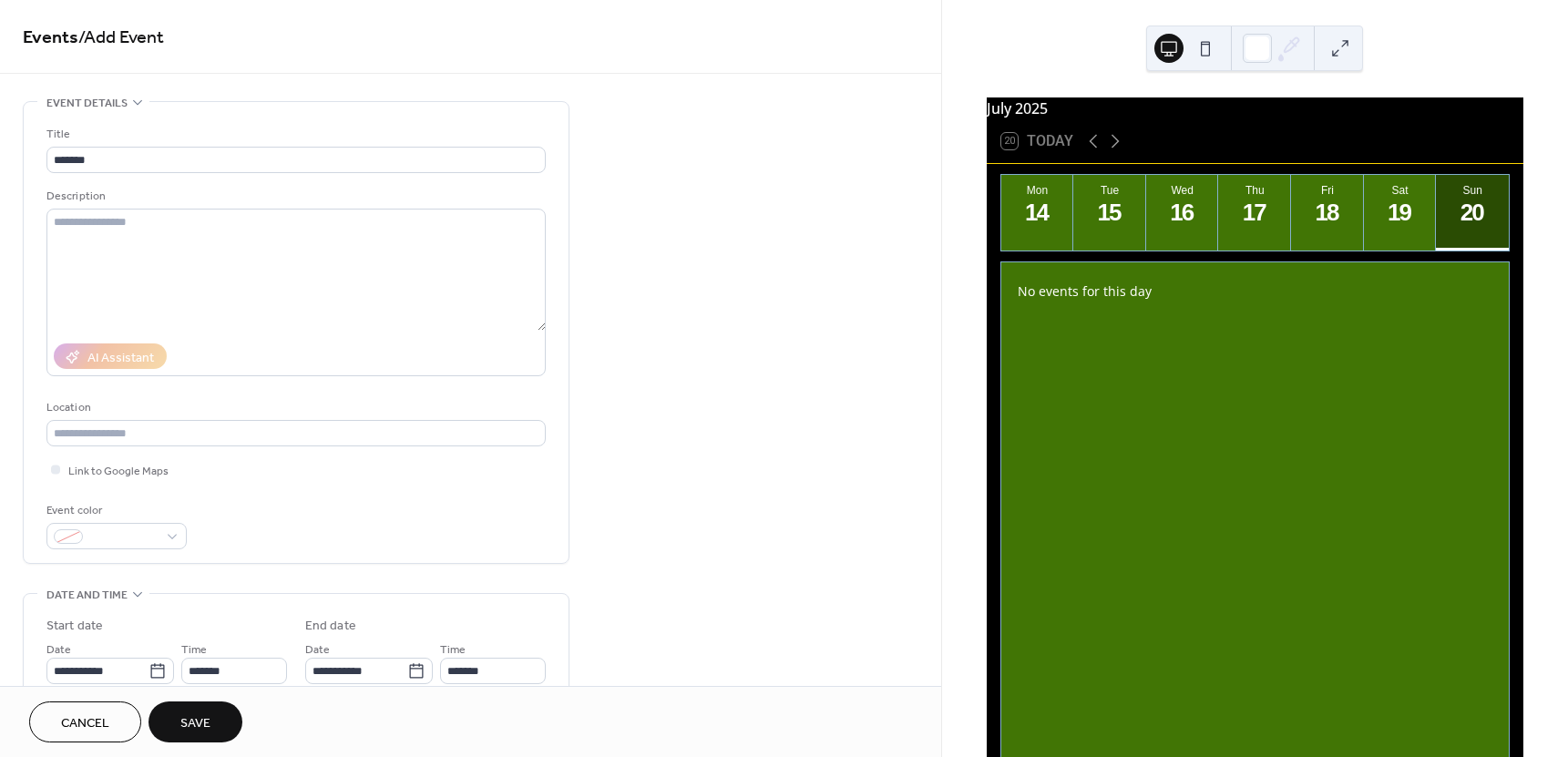 click on "Save" at bounding box center [195, 723] 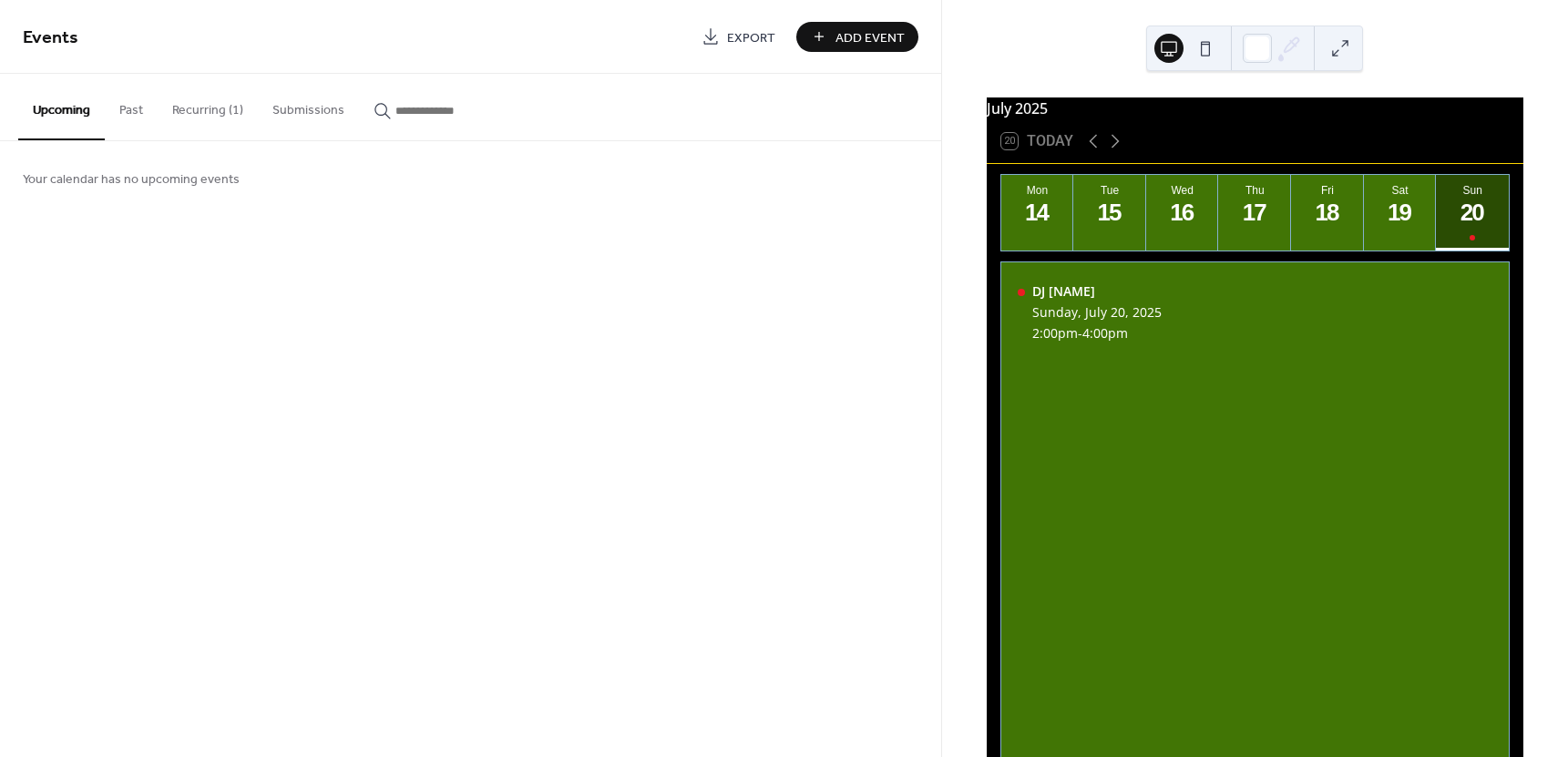 click on "Export" at bounding box center [751, 37] 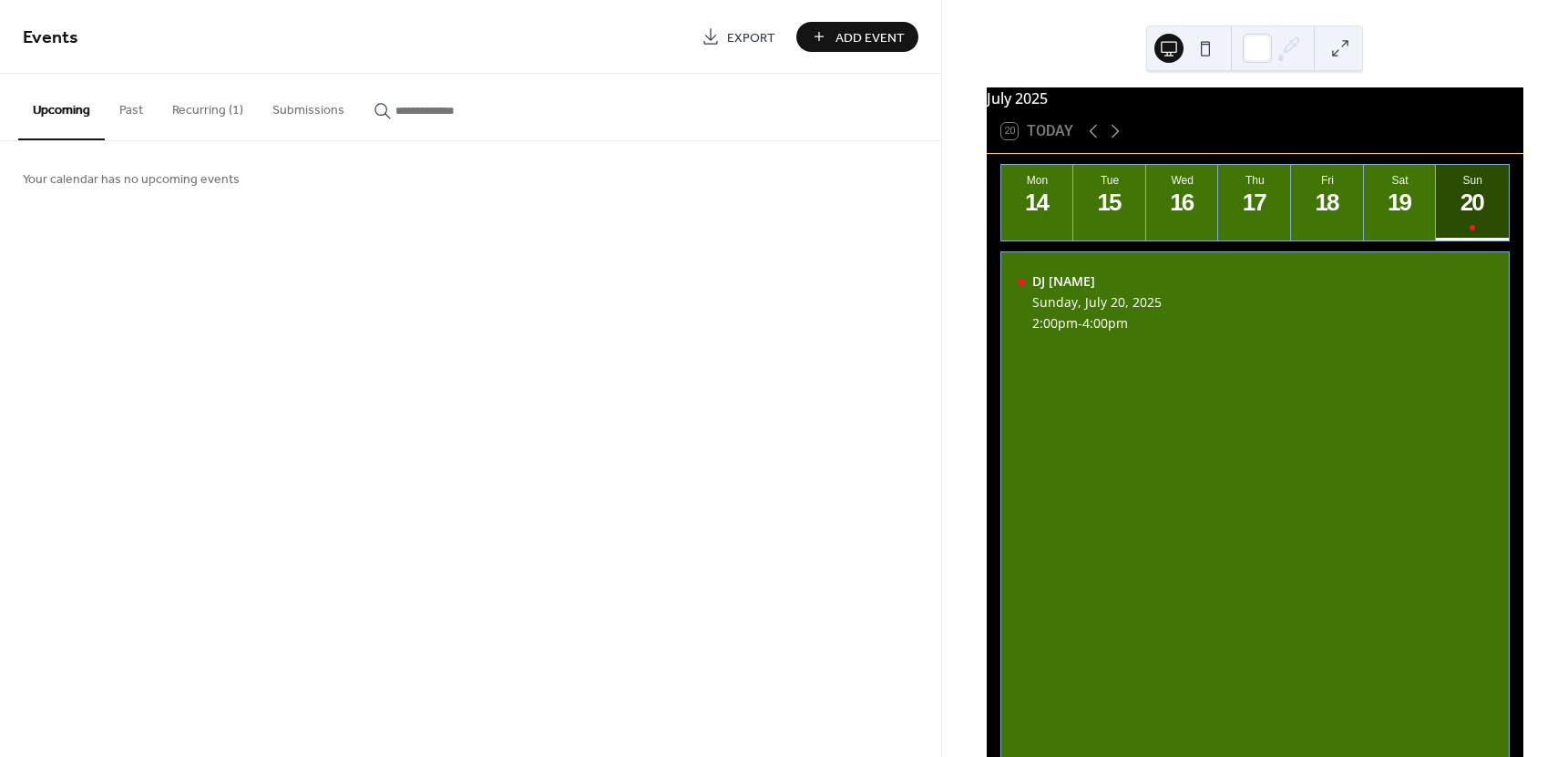 scroll, scrollTop: 0, scrollLeft: 0, axis: both 